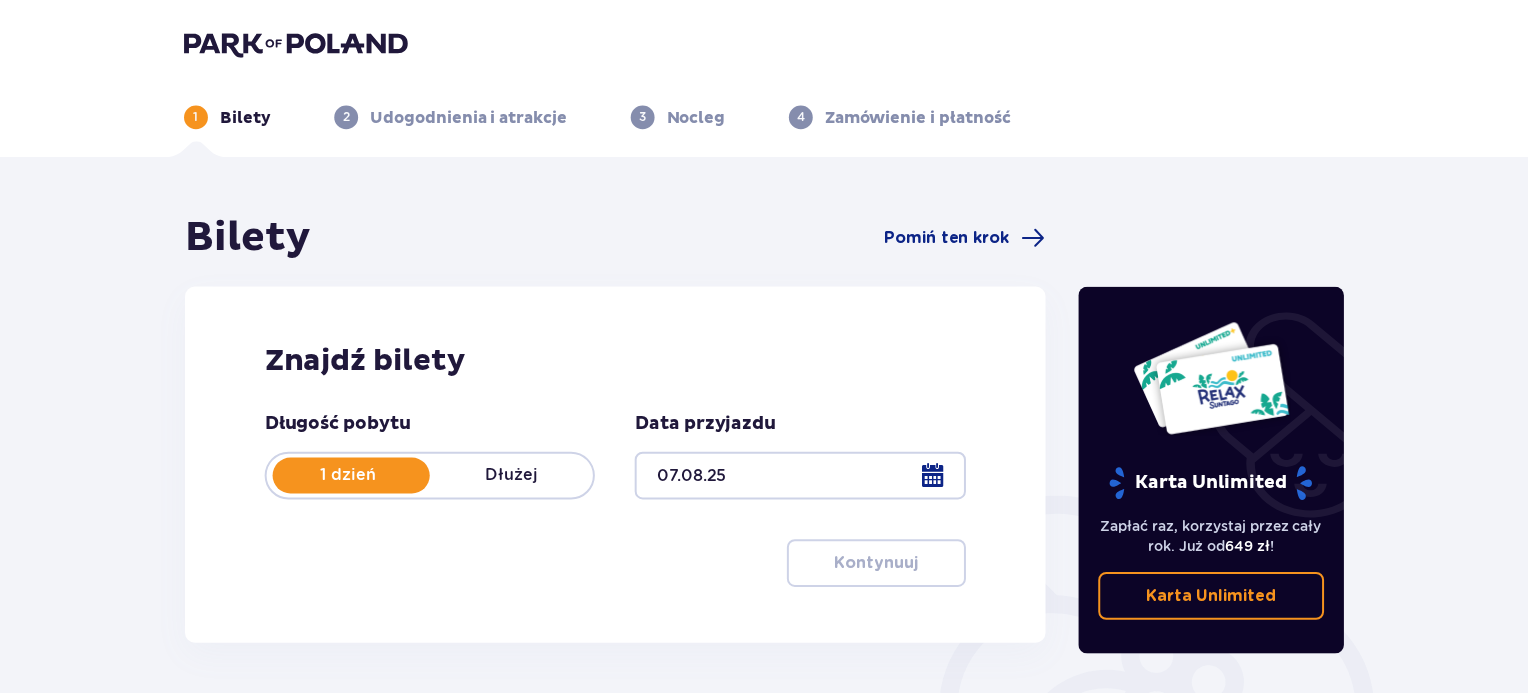 scroll, scrollTop: 0, scrollLeft: 0, axis: both 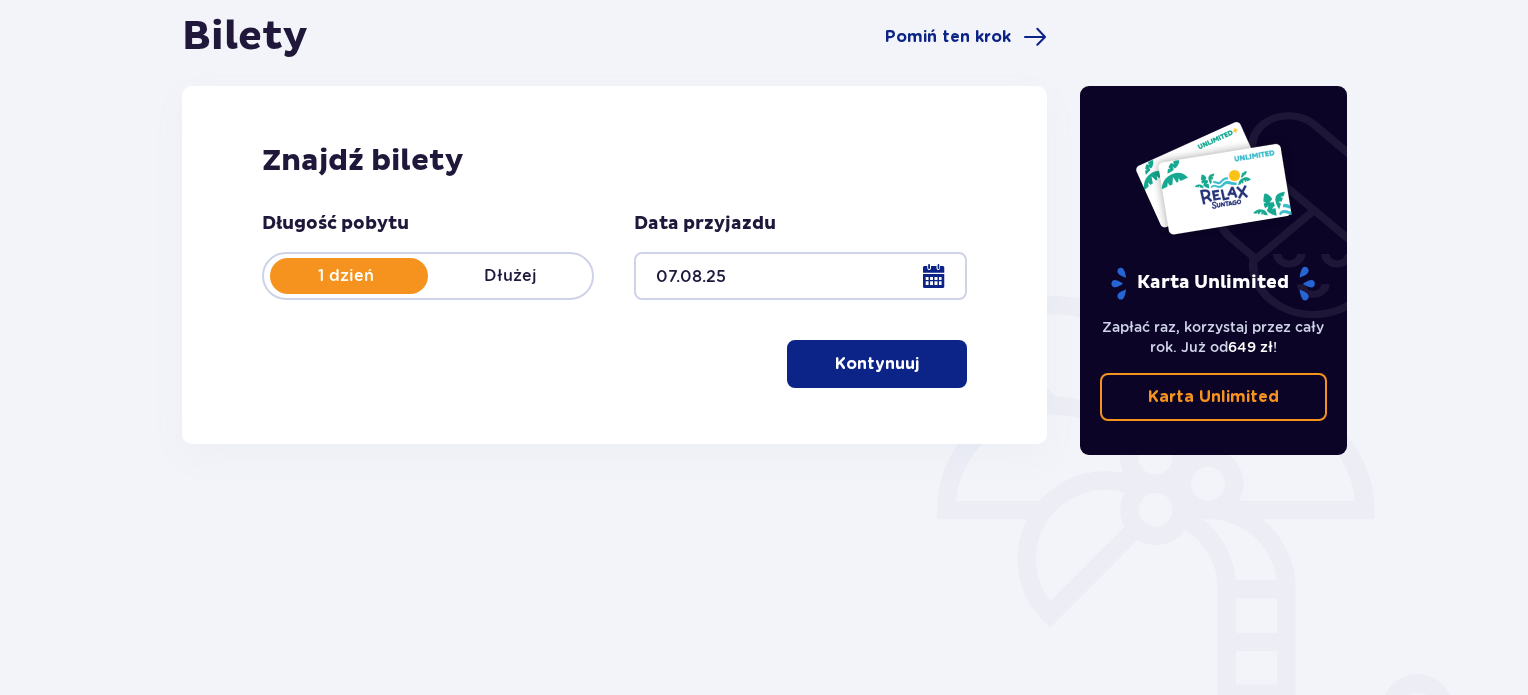 click on "Kontynuuj" at bounding box center [877, 364] 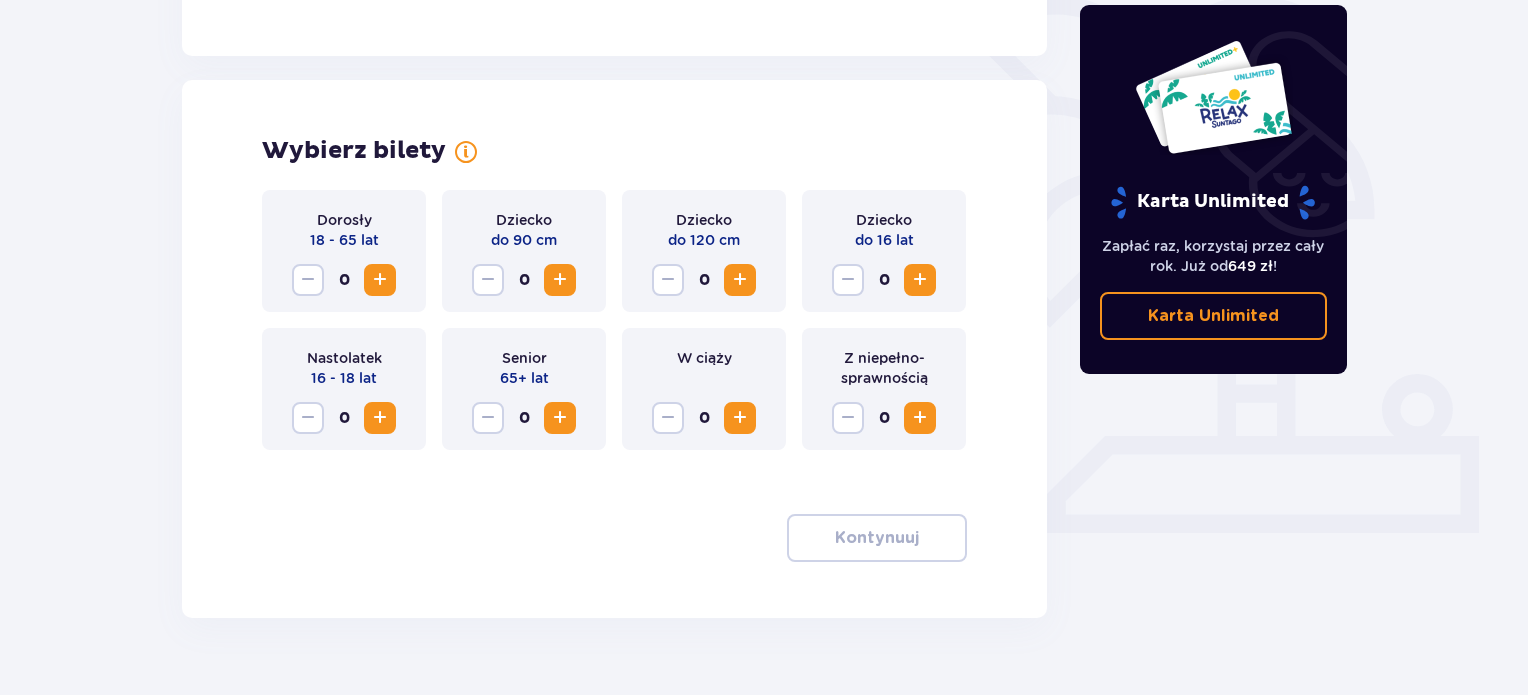 scroll, scrollTop: 543, scrollLeft: 0, axis: vertical 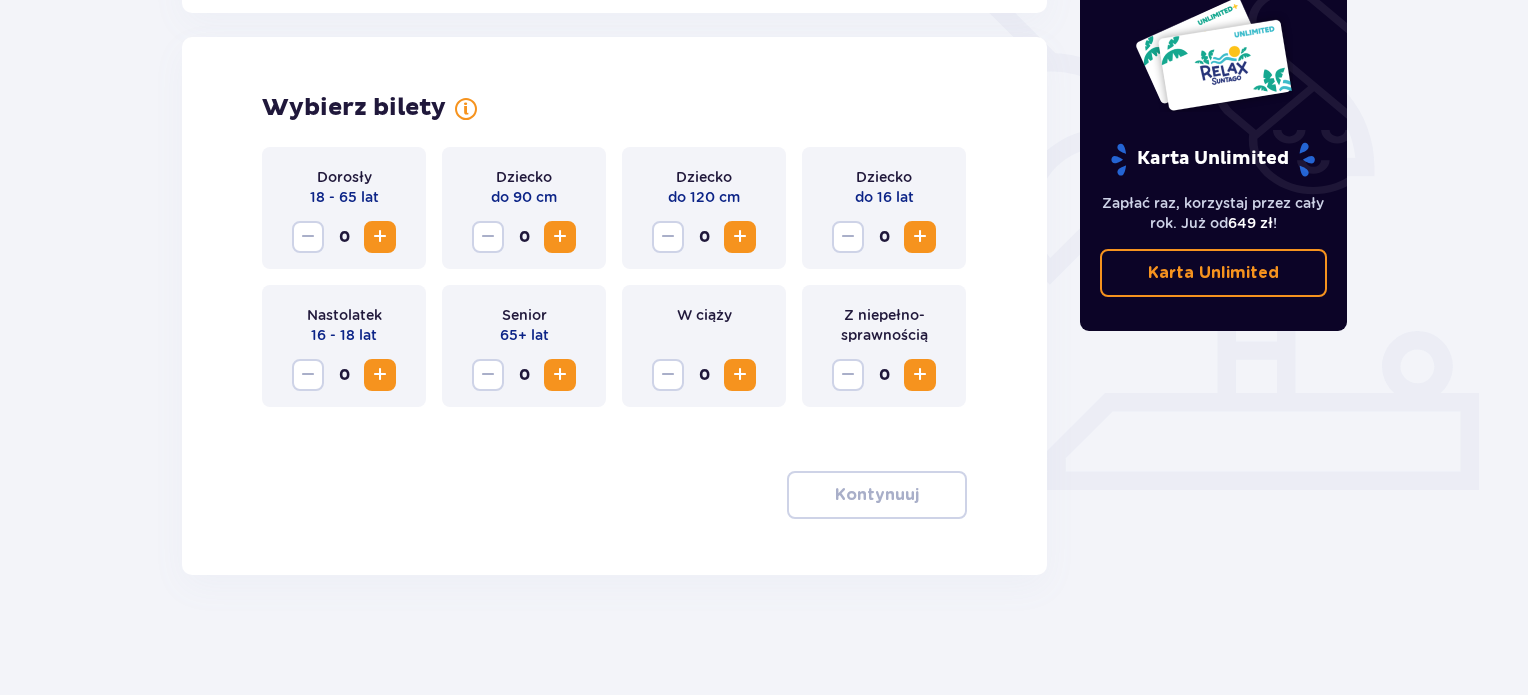 click at bounding box center [740, 237] 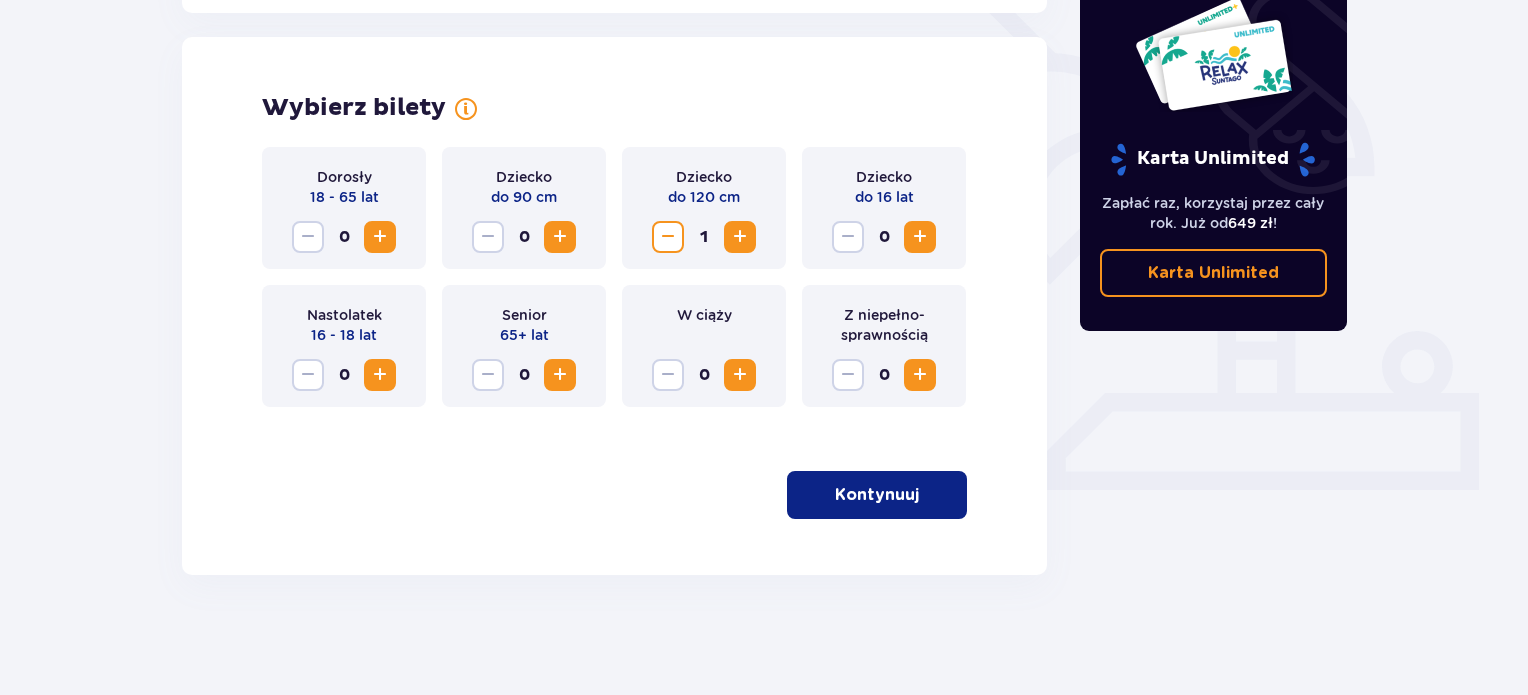 click at bounding box center (920, 237) 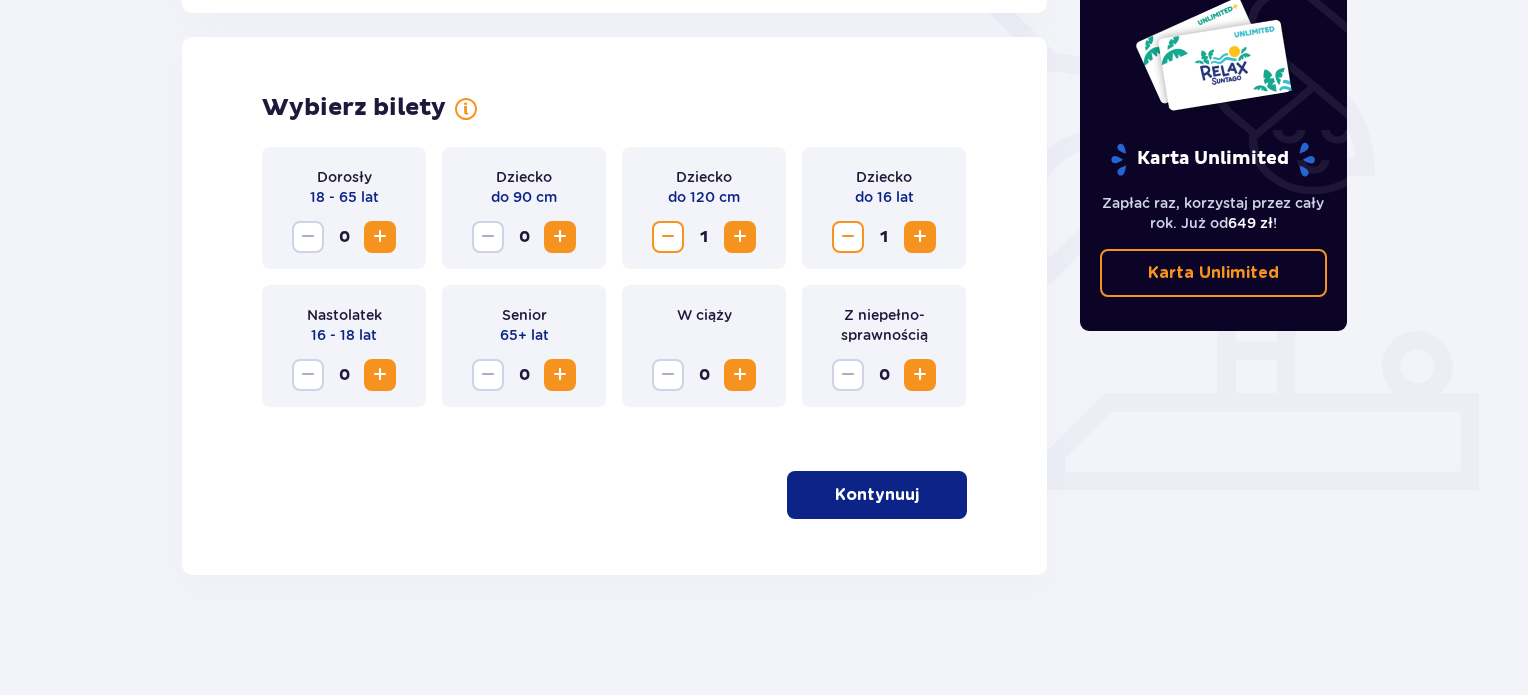 click at bounding box center [380, 237] 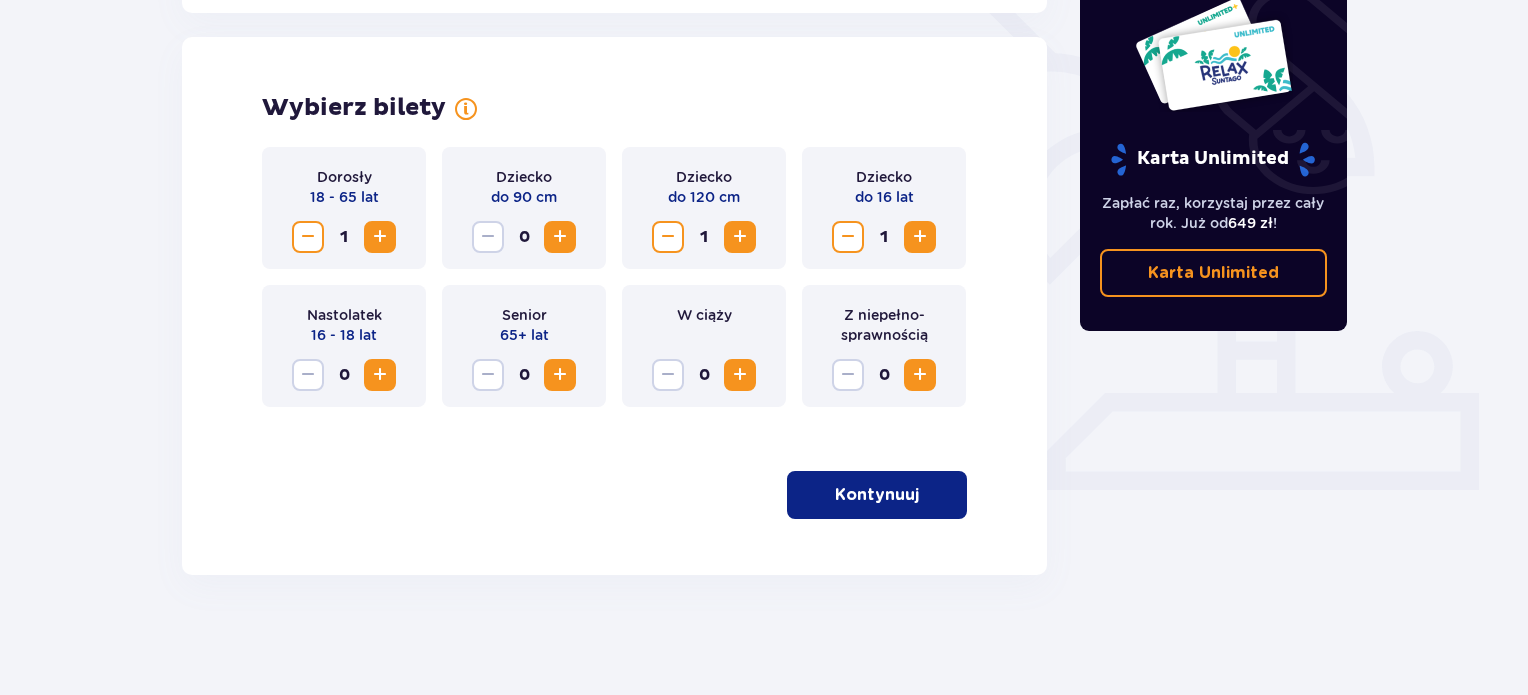 click on "Kontynuuj" at bounding box center [877, 495] 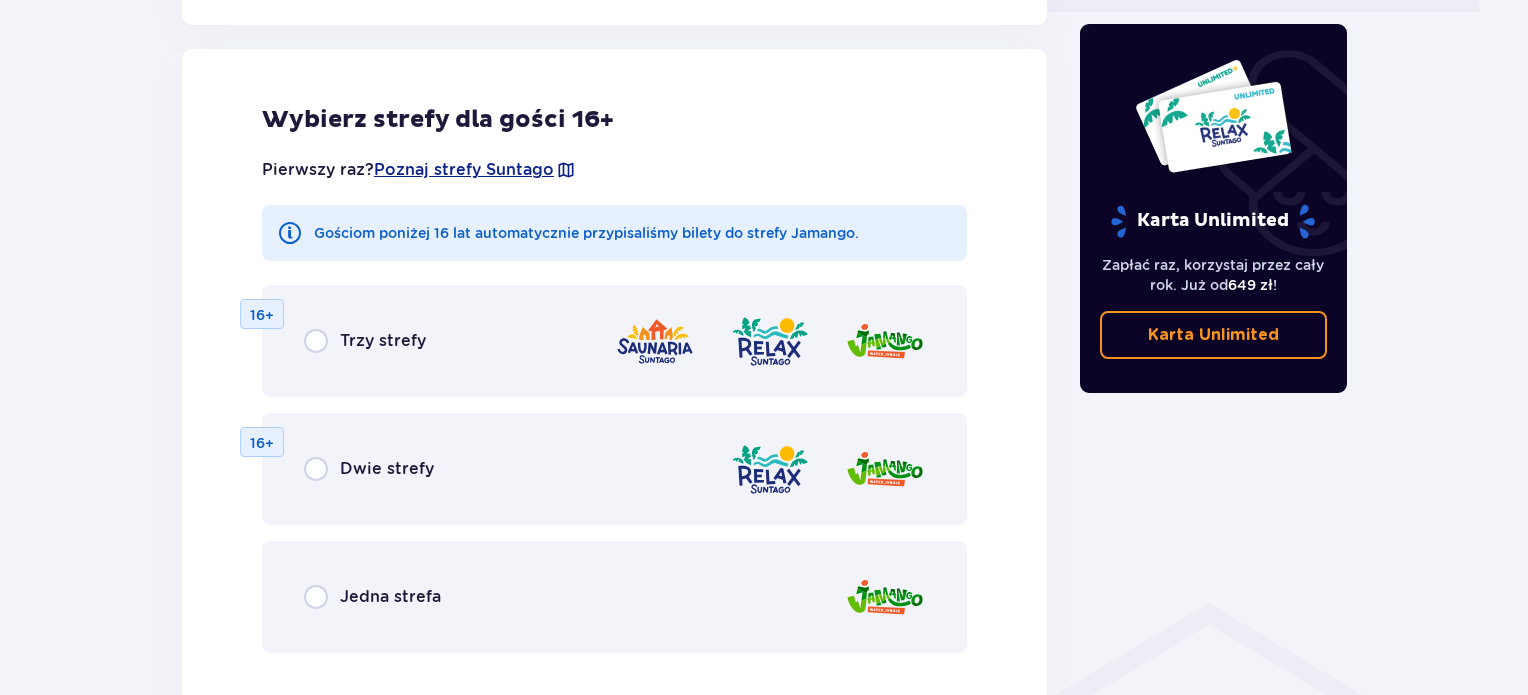 scroll, scrollTop: 1022, scrollLeft: 0, axis: vertical 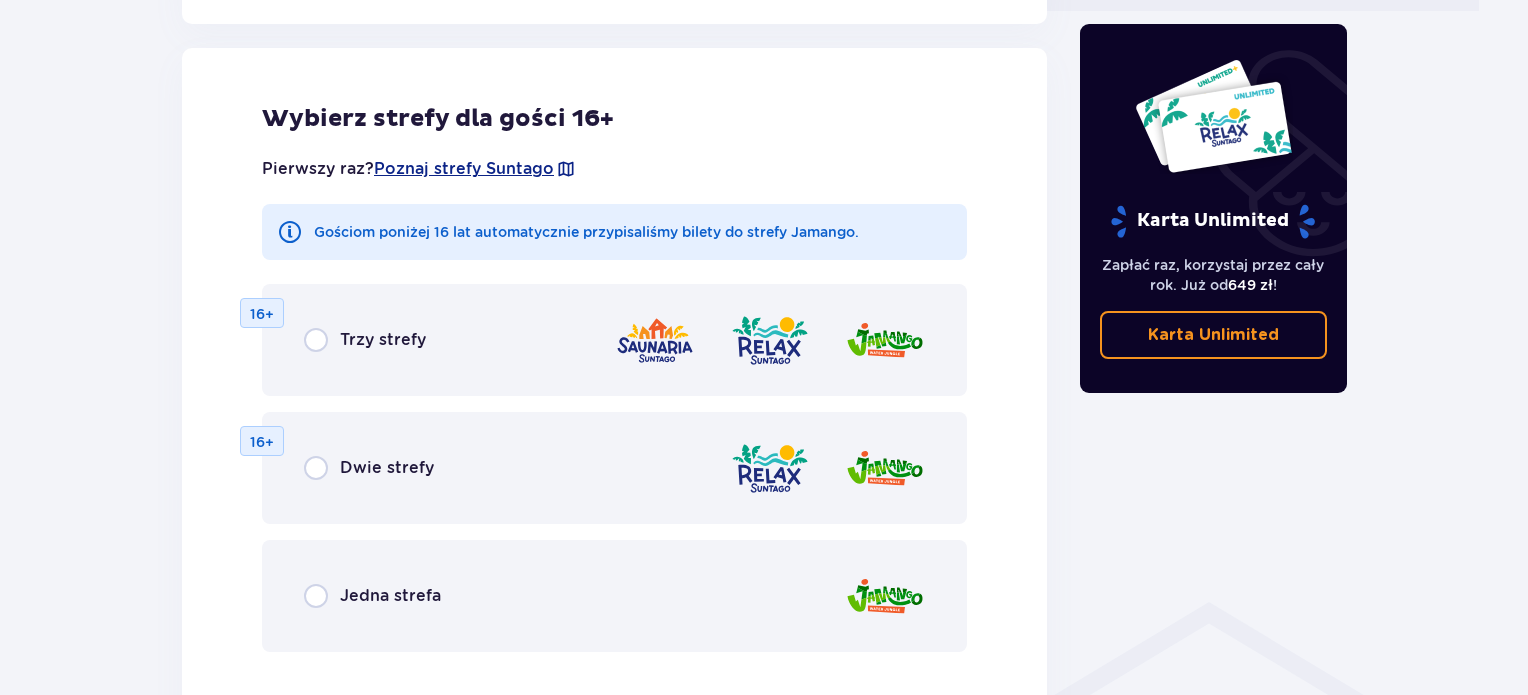 click on "Jedna strefa" at bounding box center [390, 596] 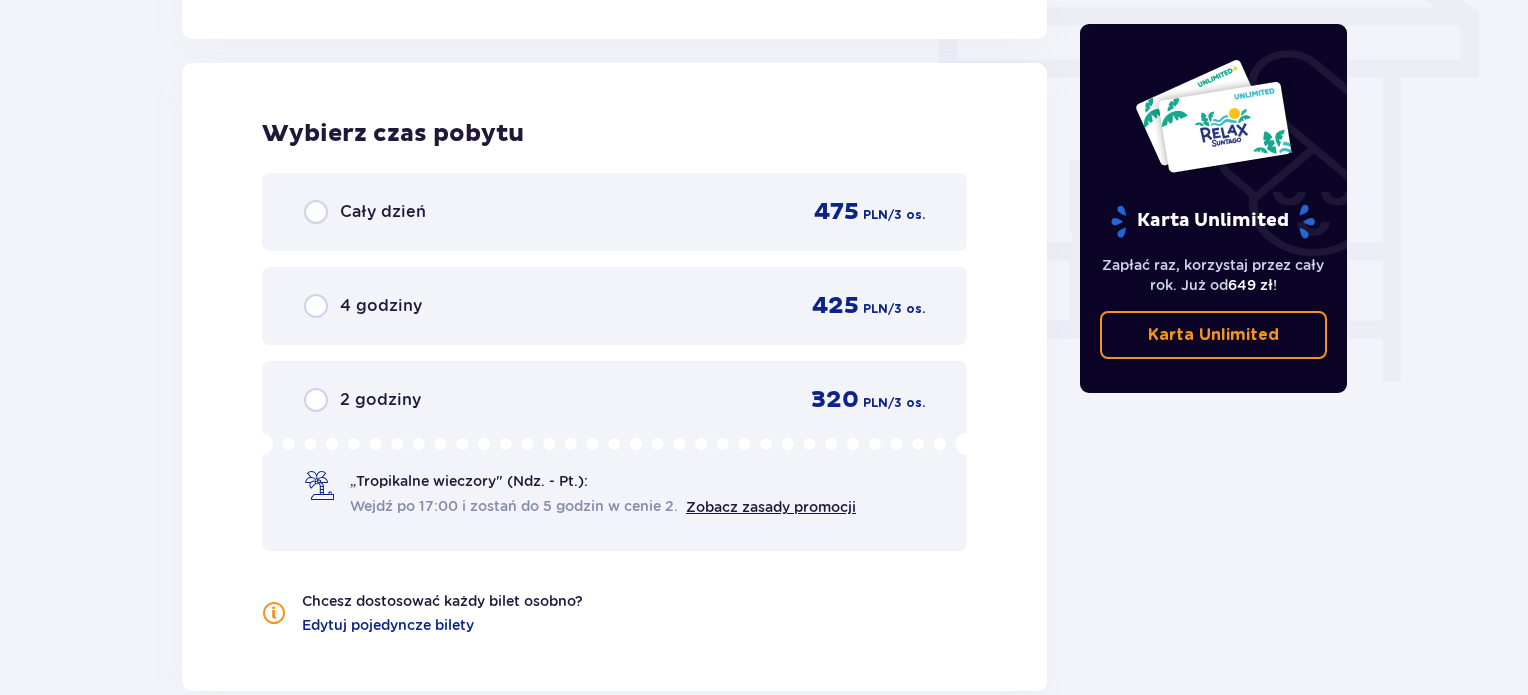 scroll, scrollTop: 1790, scrollLeft: 0, axis: vertical 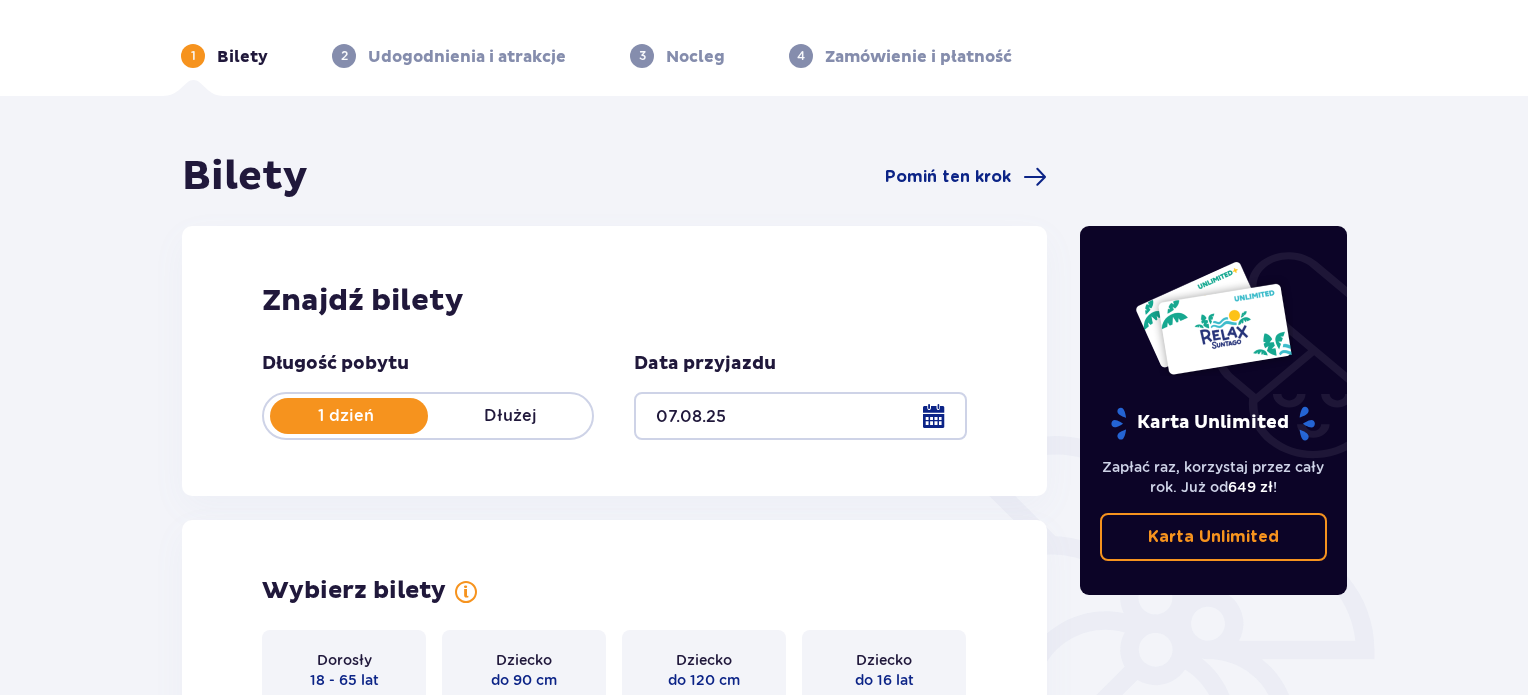 click at bounding box center (800, 416) 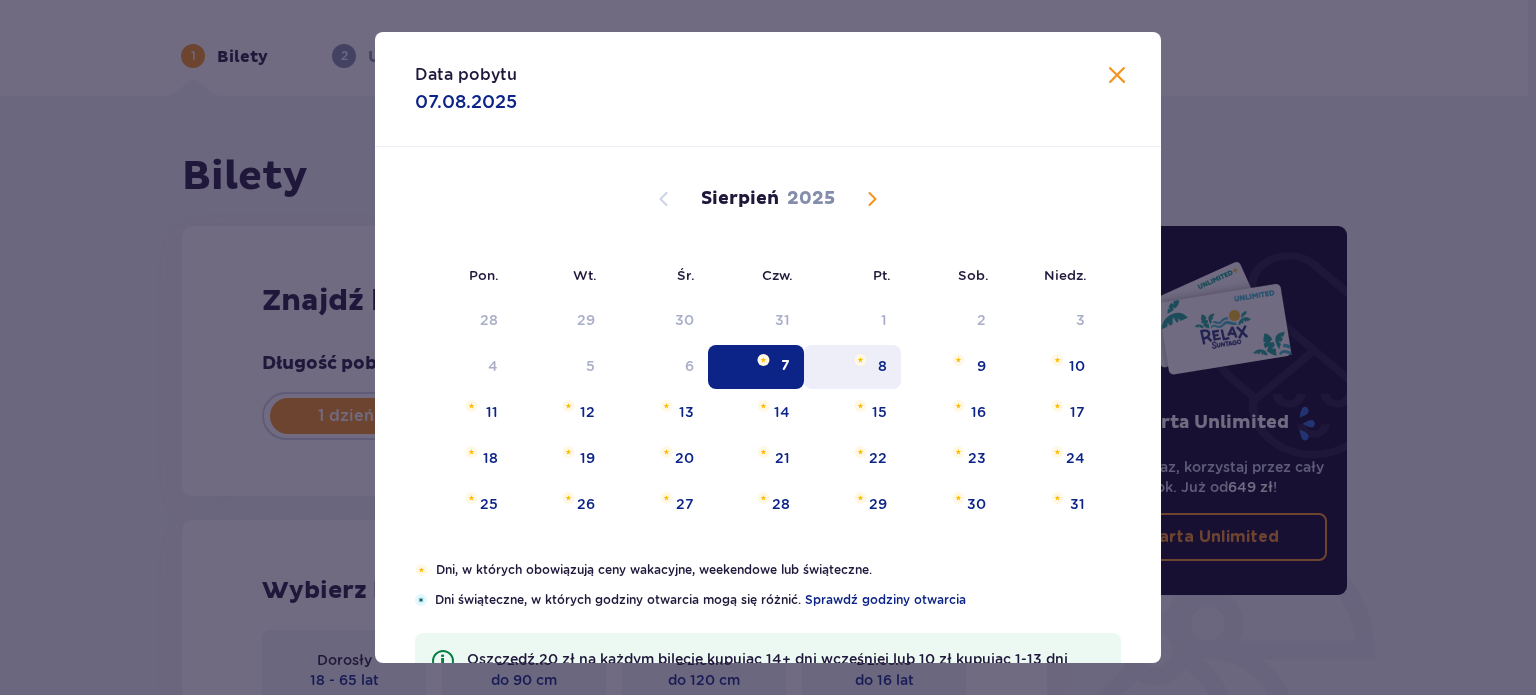 click on "8" at bounding box center (882, 366) 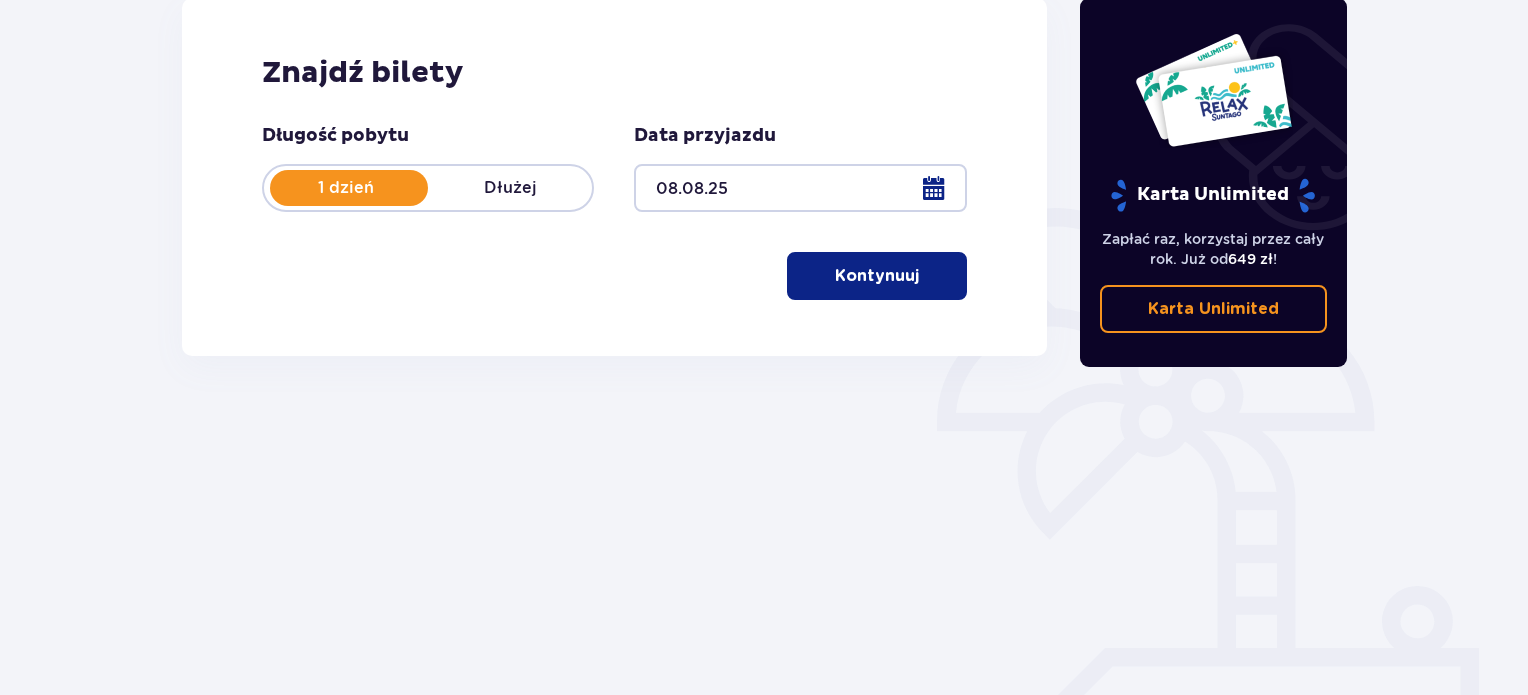 scroll, scrollTop: 324, scrollLeft: 0, axis: vertical 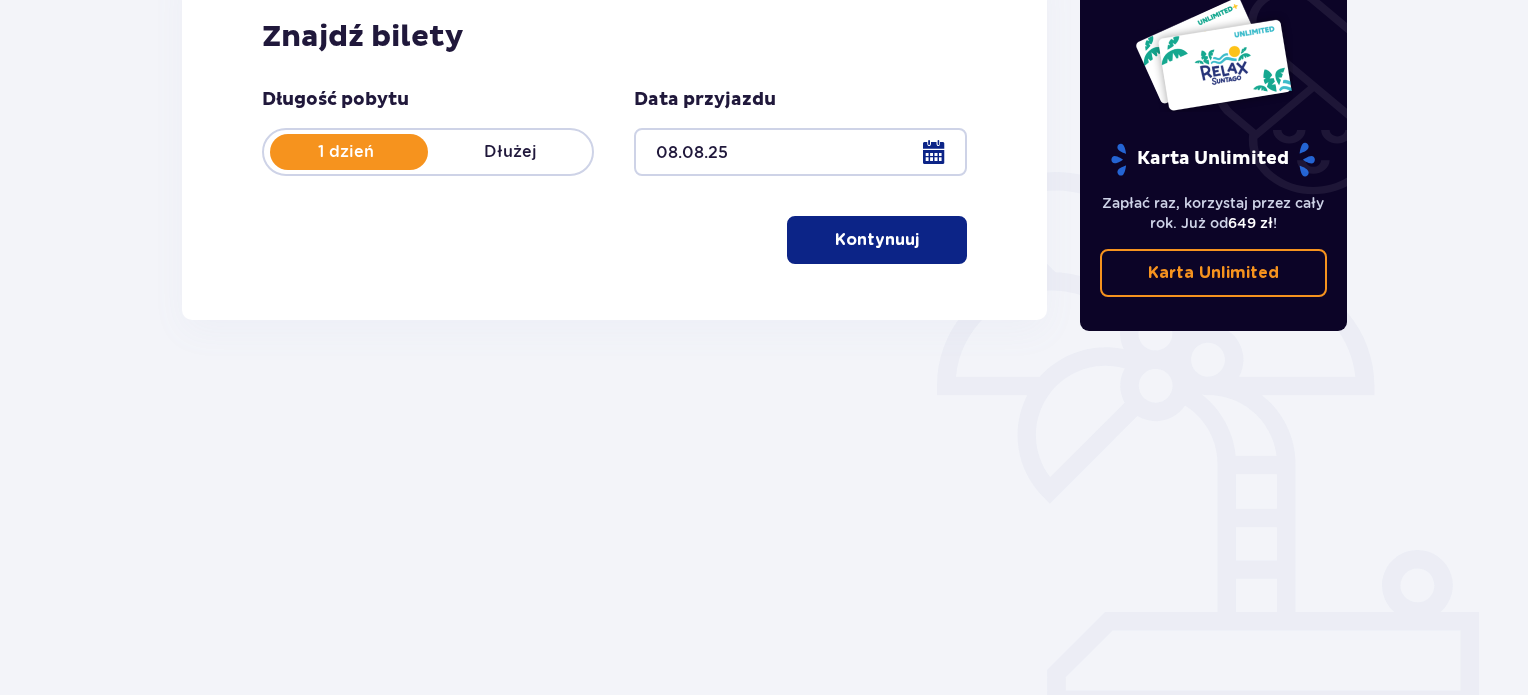 click on "Kontynuuj" at bounding box center [877, 240] 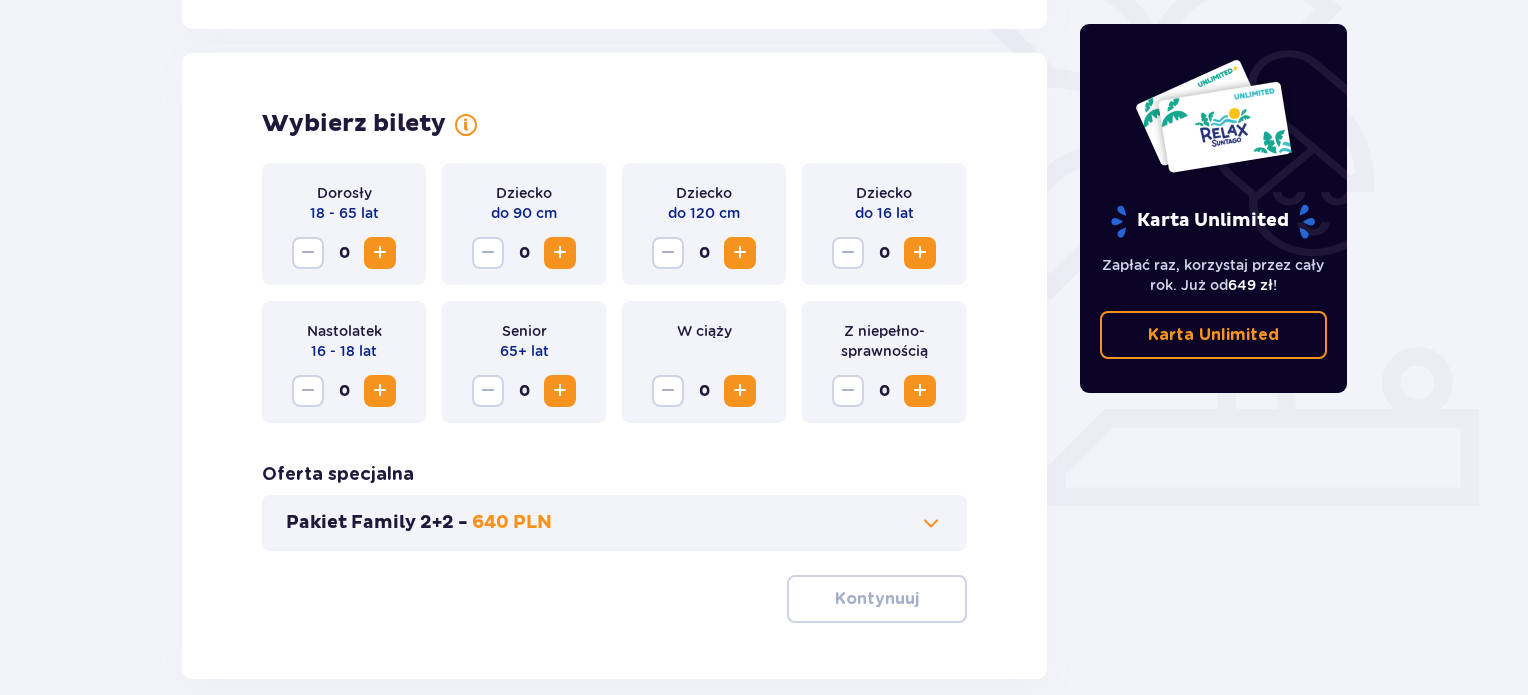 scroll, scrollTop: 556, scrollLeft: 0, axis: vertical 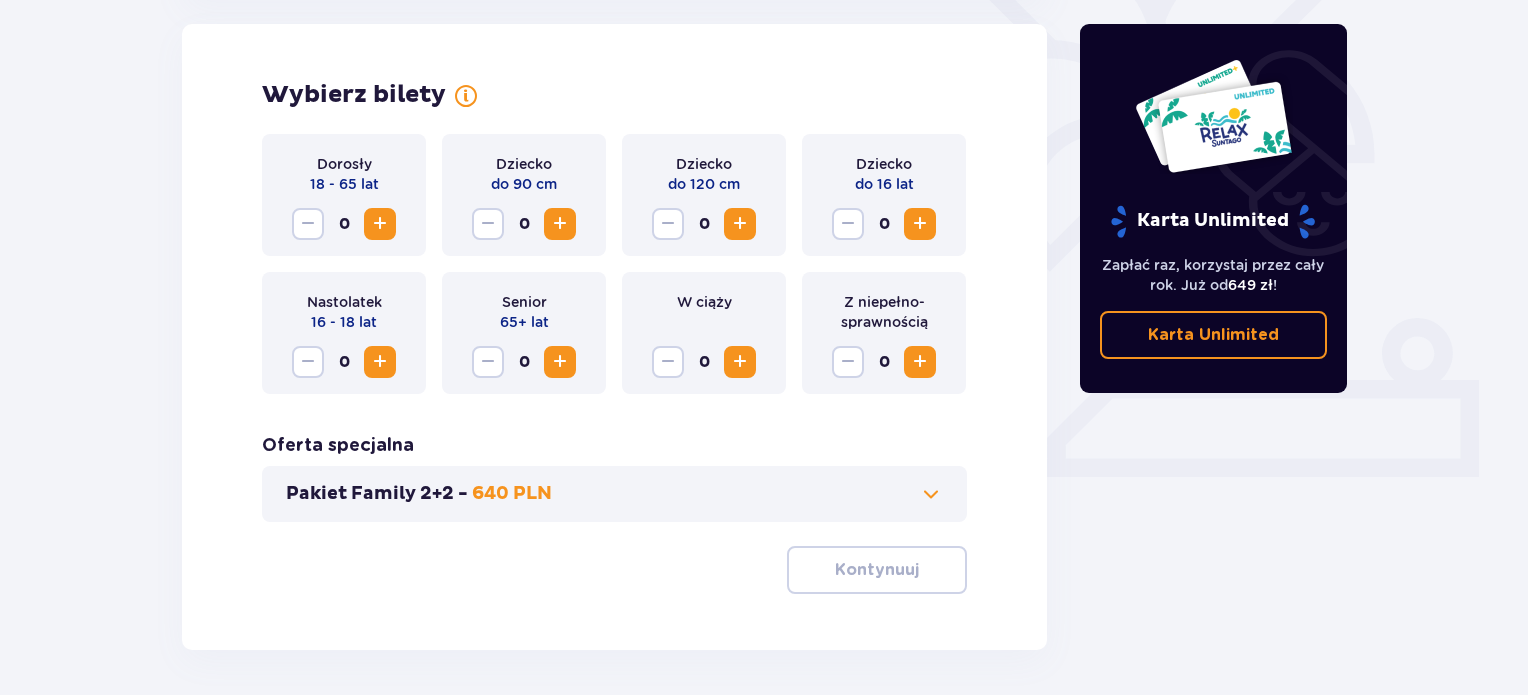 click at bounding box center [740, 224] 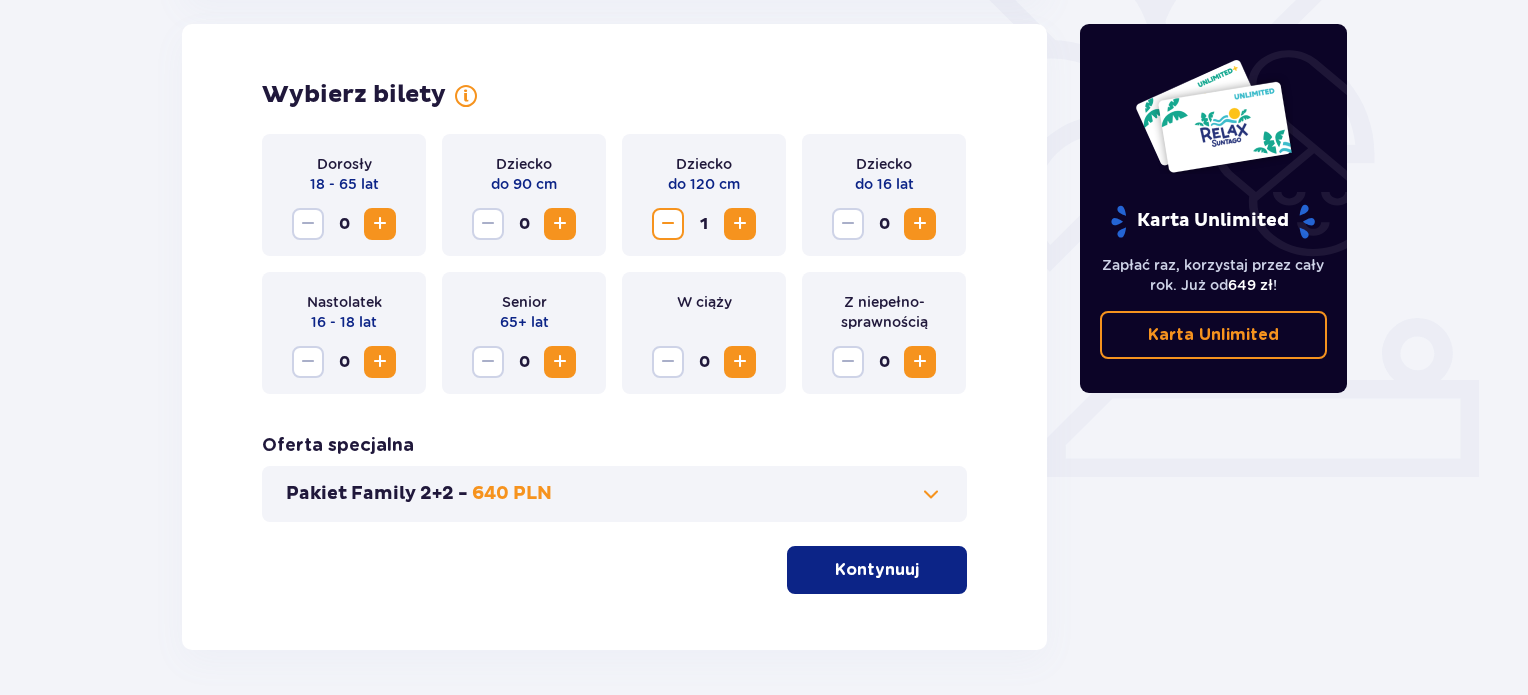 click at bounding box center [380, 224] 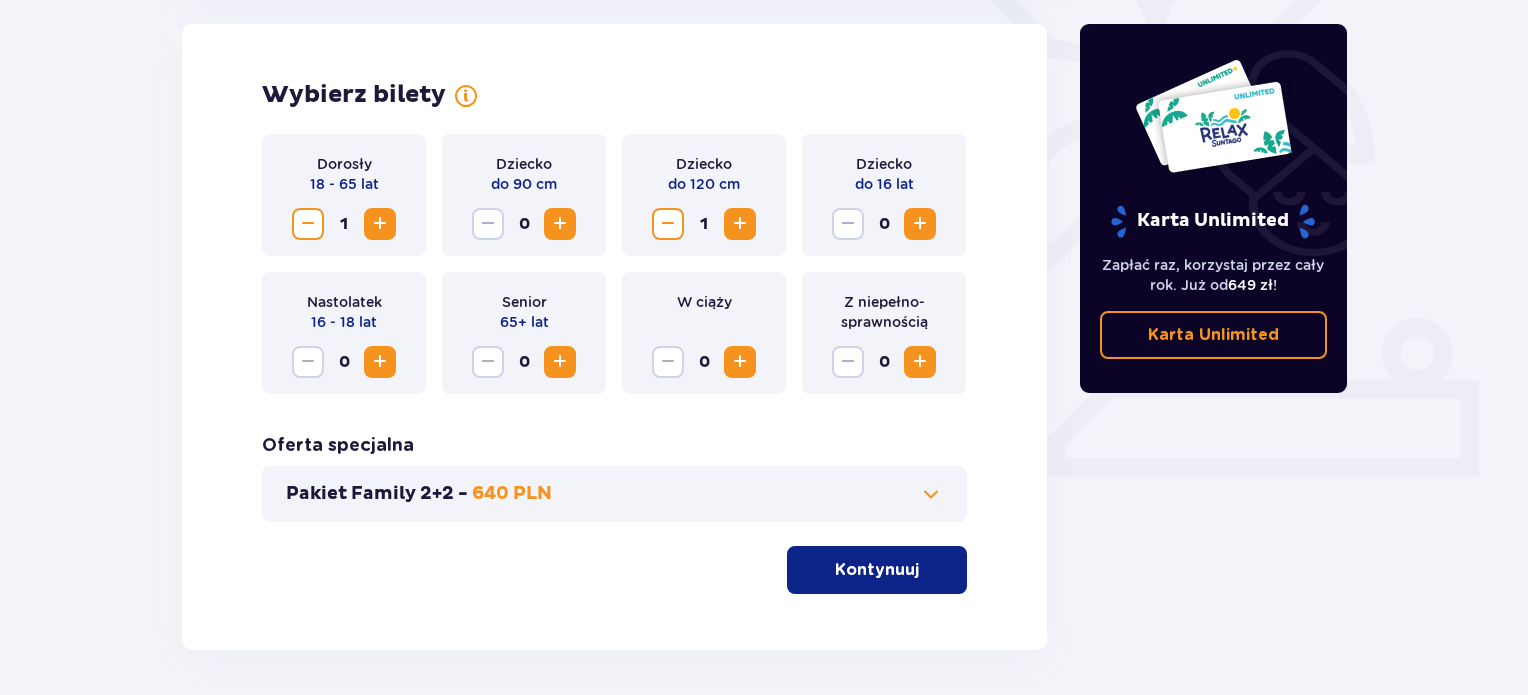 click at bounding box center (920, 224) 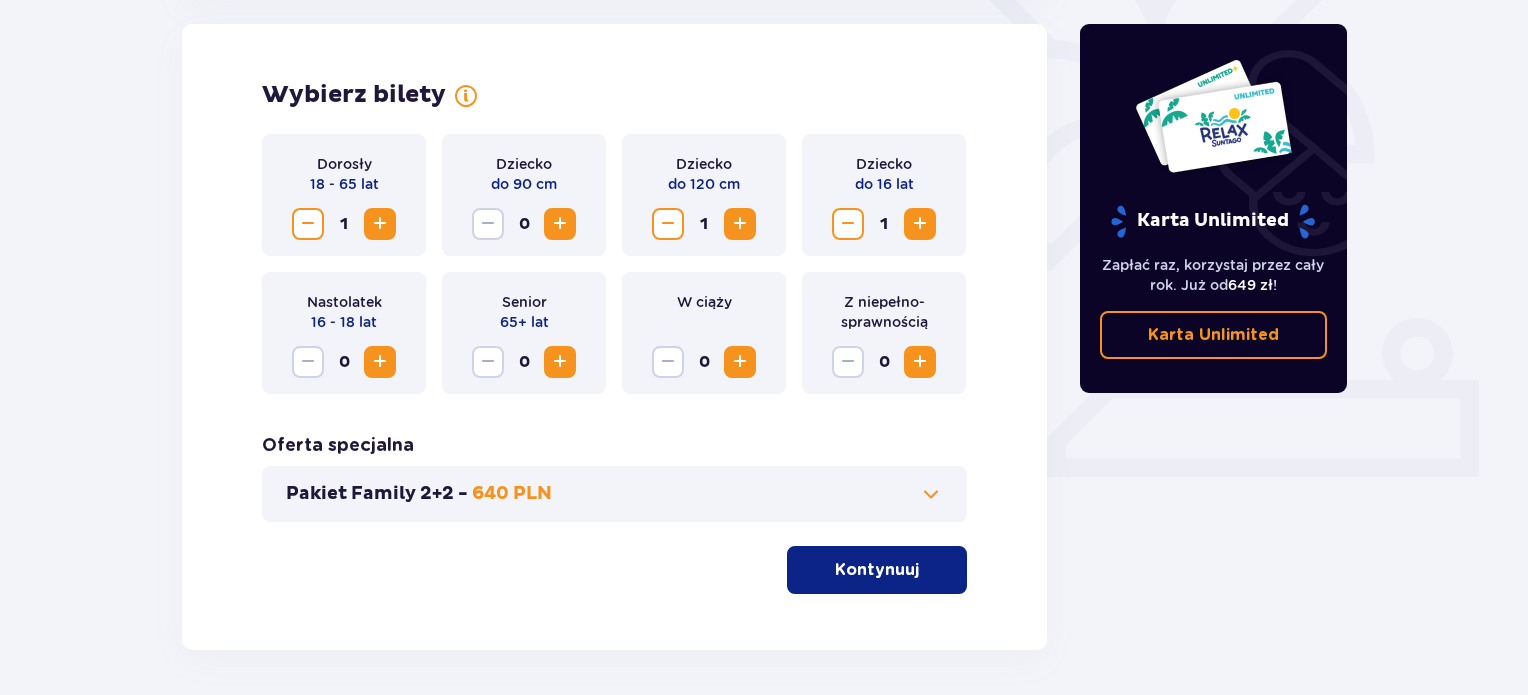 click on "Pakiet Family 2+2 -  640 PLN" at bounding box center (614, 494) 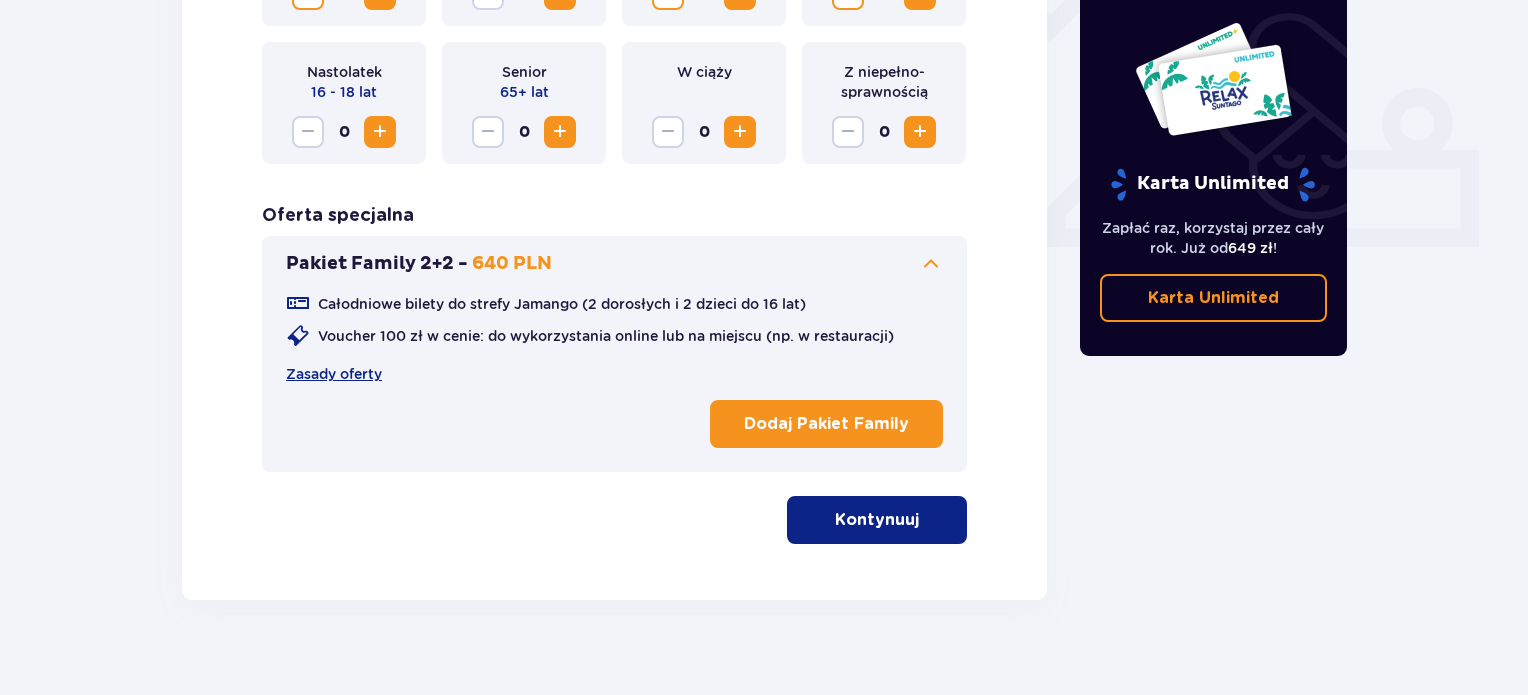 scroll, scrollTop: 811, scrollLeft: 0, axis: vertical 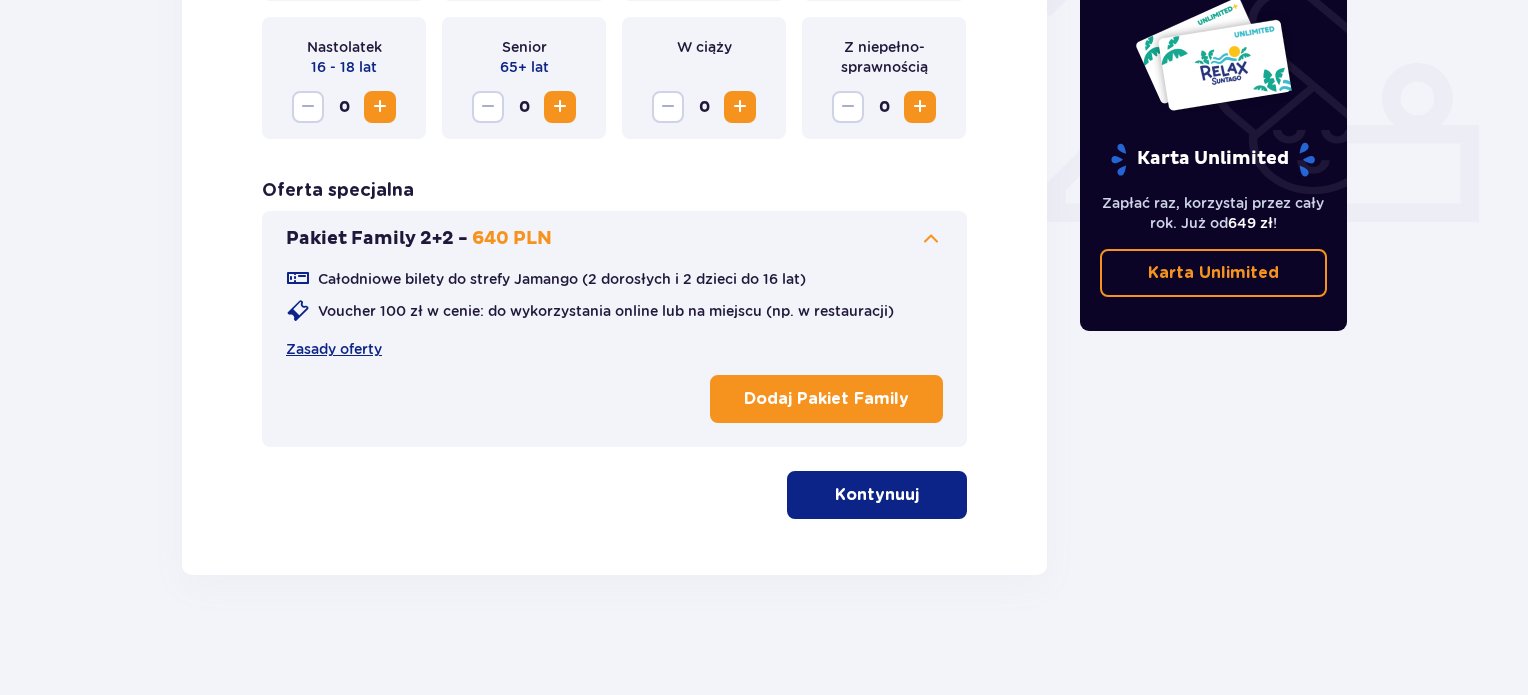 click on "Kontynuuj" at bounding box center [877, 495] 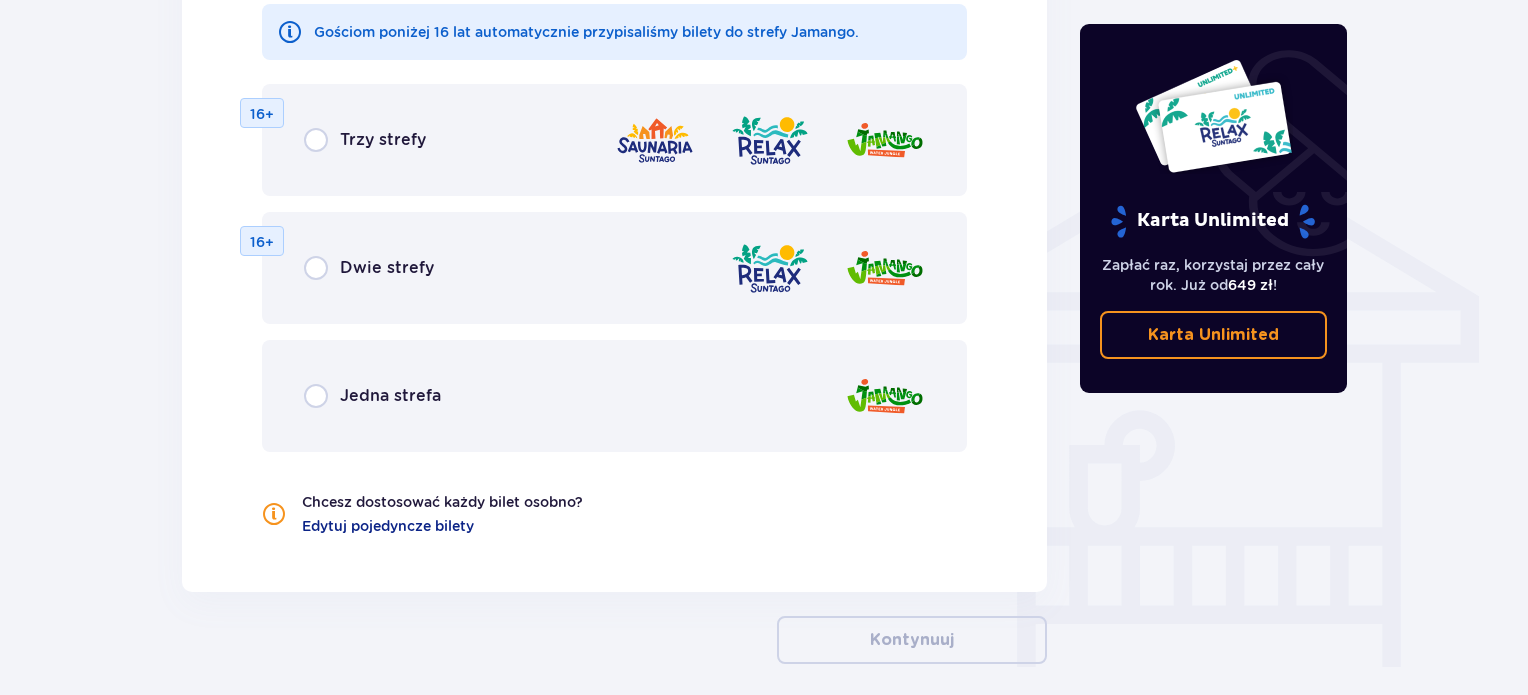 click on "Jedna strefa" at bounding box center [390, 396] 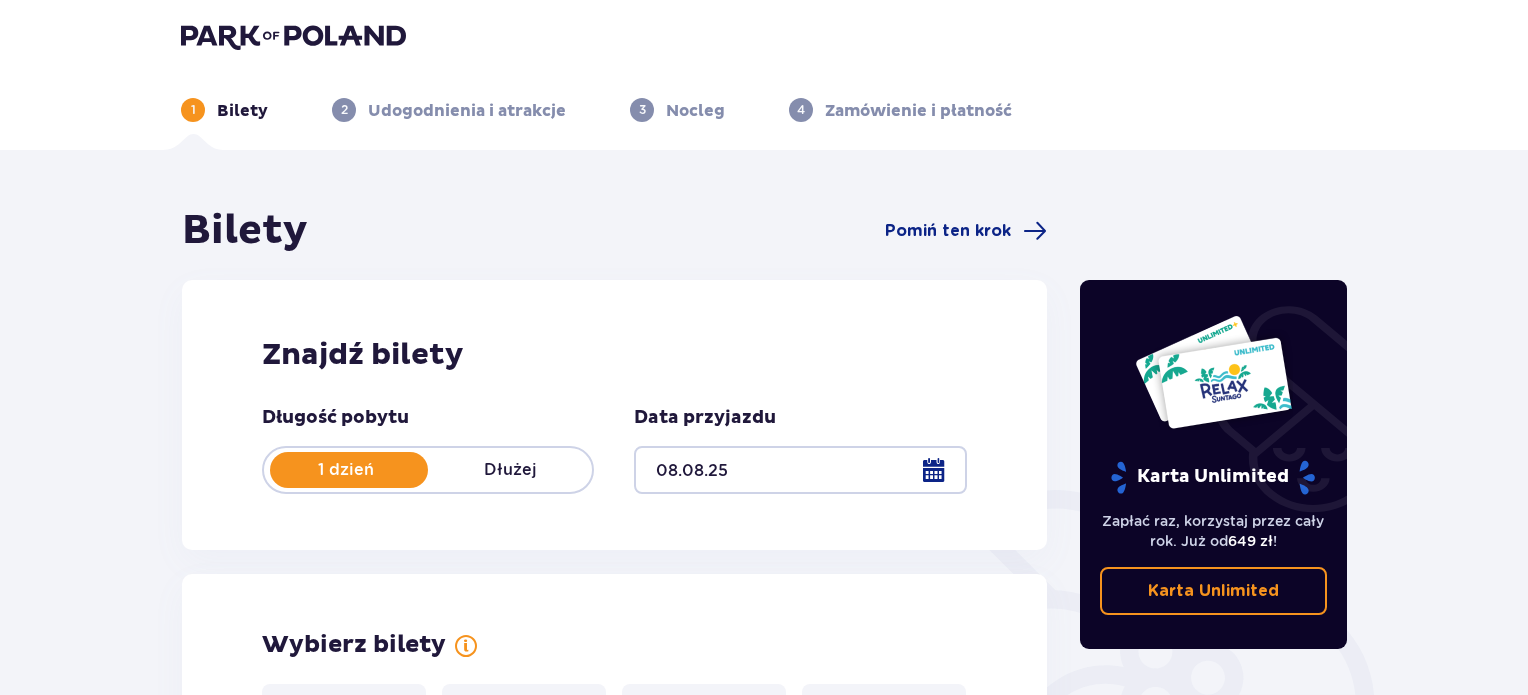 scroll, scrollTop: 0, scrollLeft: 0, axis: both 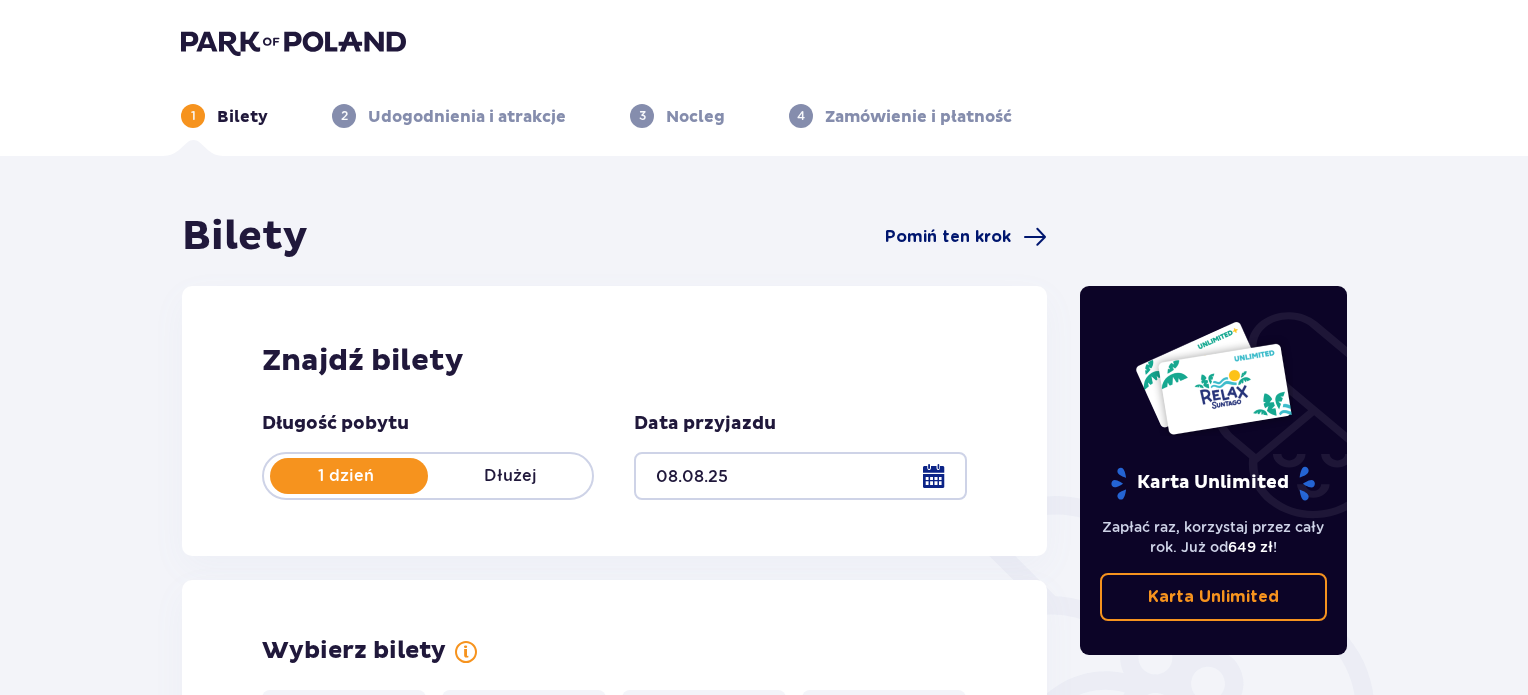 click on "Pomiń ten krok" at bounding box center [948, 237] 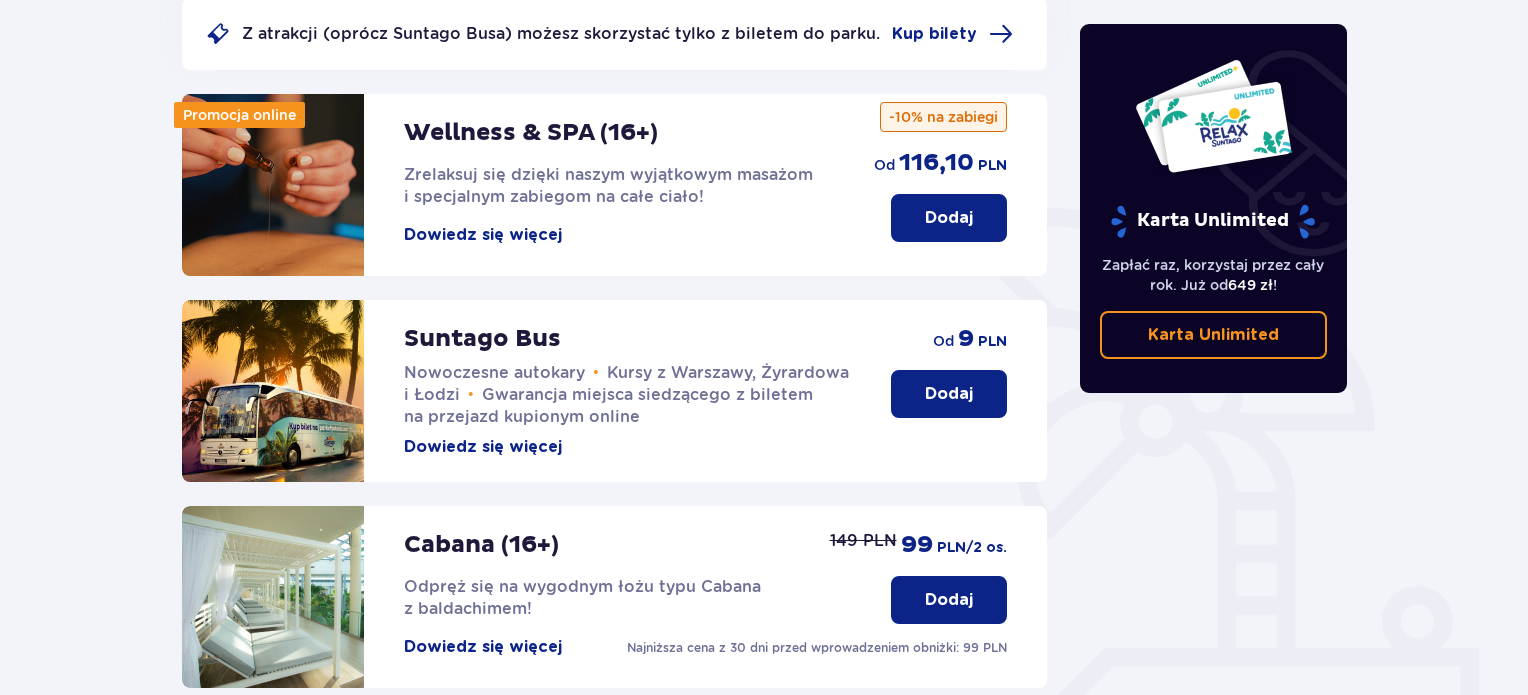 scroll, scrollTop: 0, scrollLeft: 0, axis: both 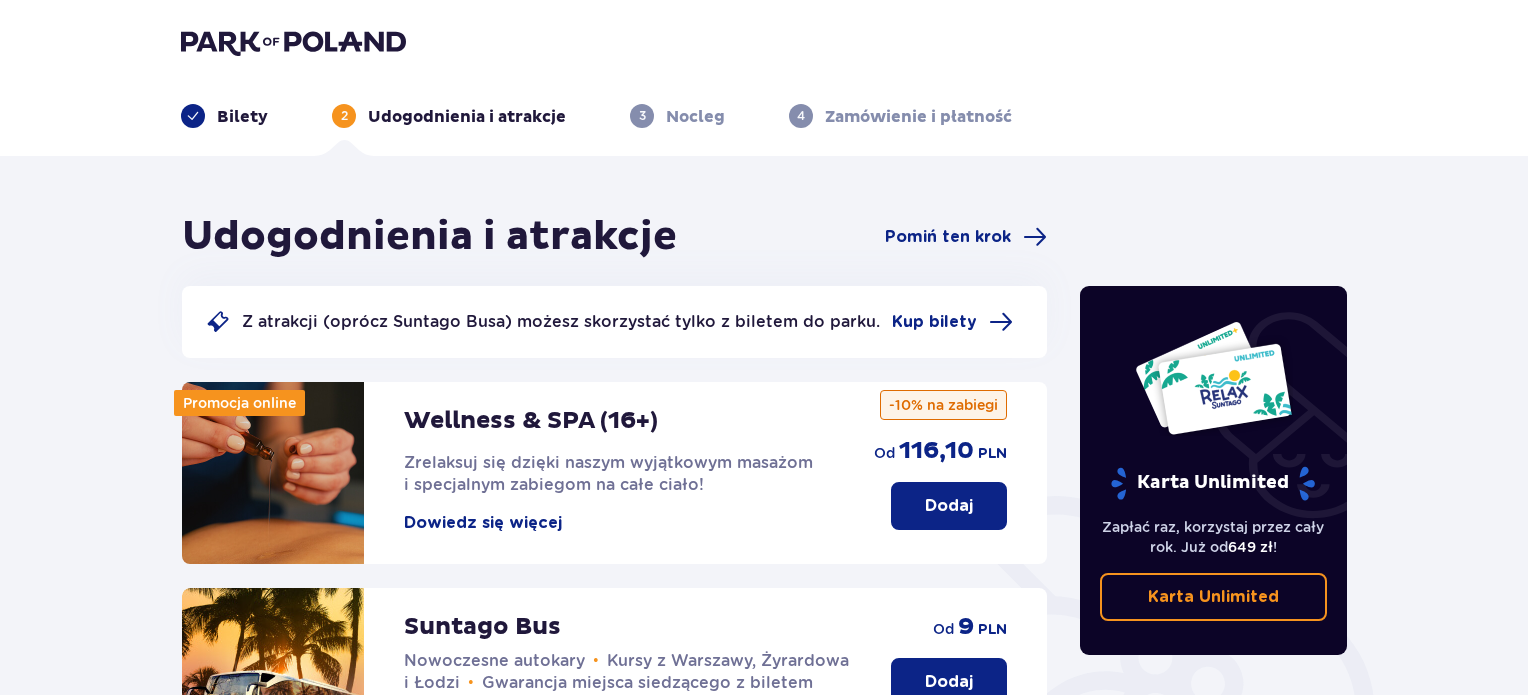 click on "Bilety" at bounding box center (242, 117) 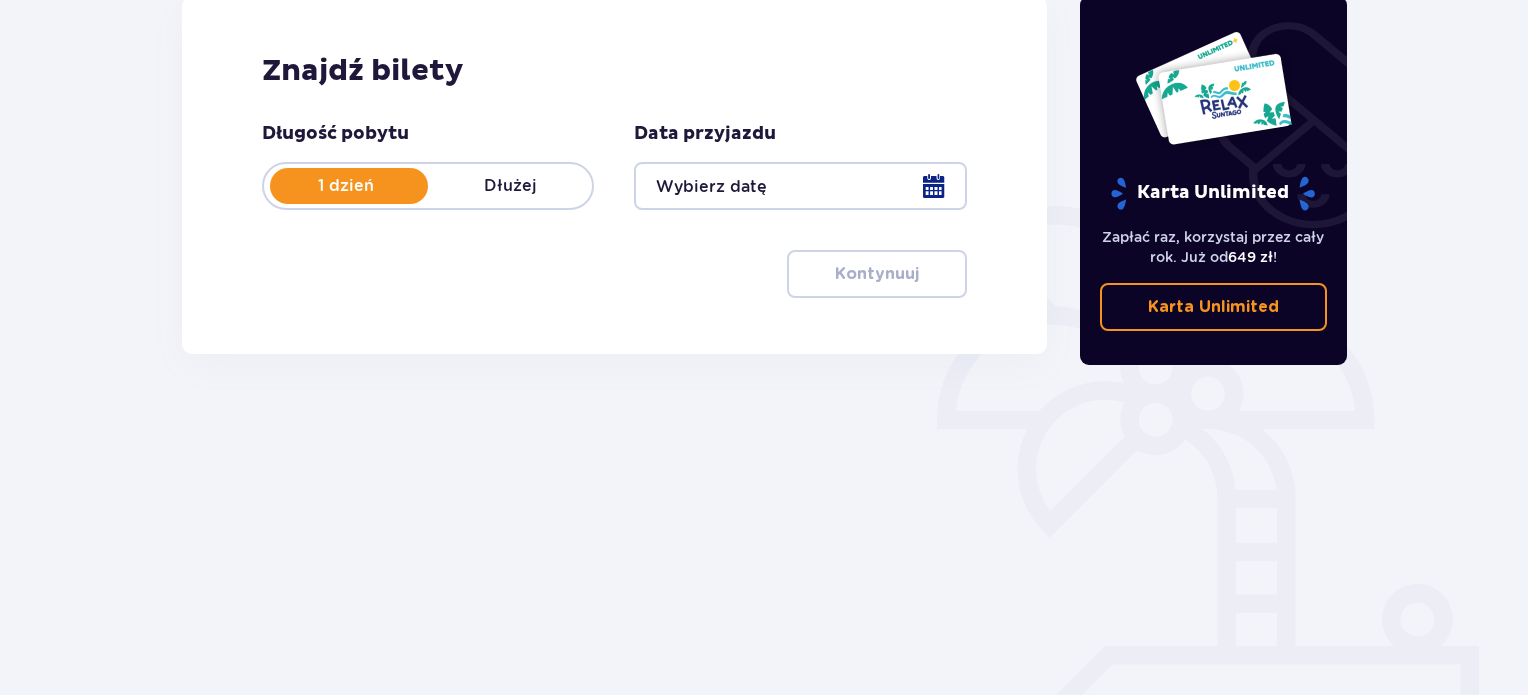 scroll, scrollTop: 324, scrollLeft: 0, axis: vertical 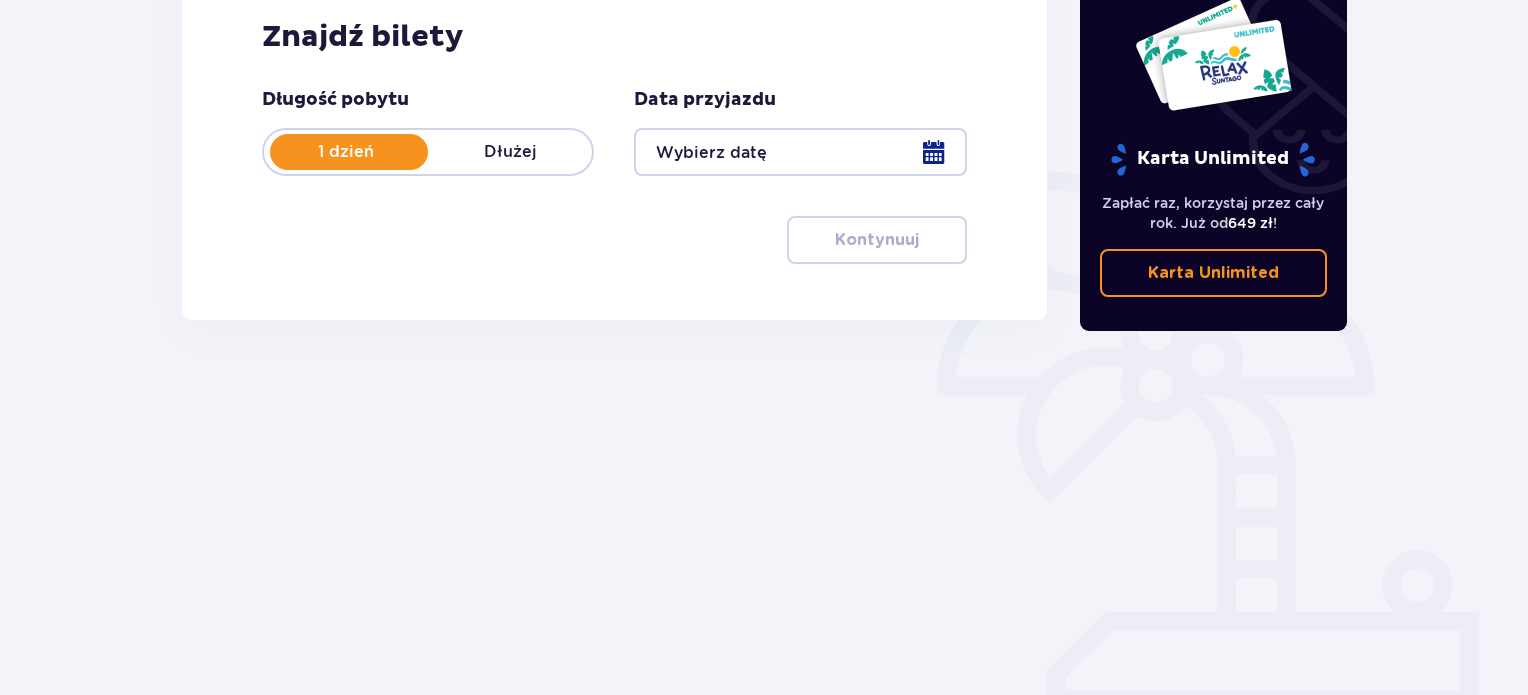 click on "Dłużej" at bounding box center [510, 152] 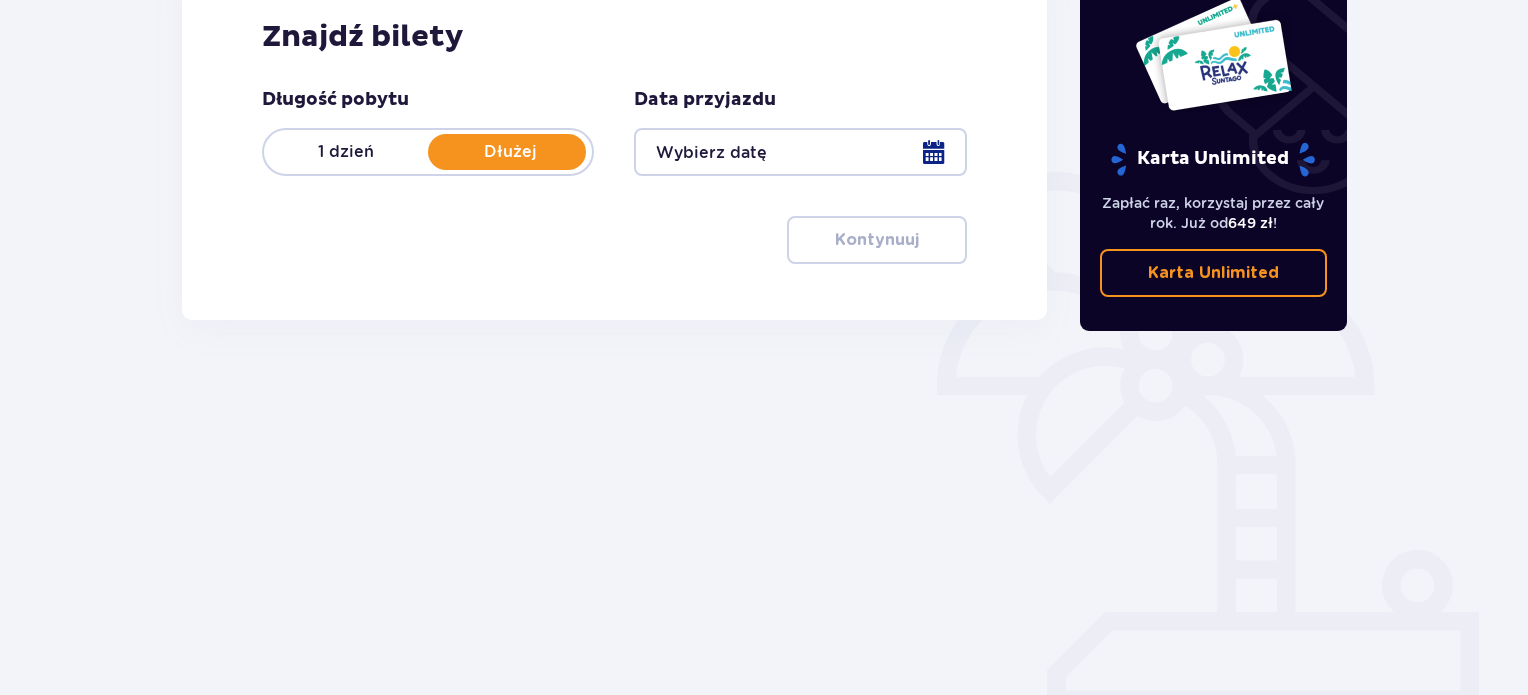 click on "1 dzień" at bounding box center [346, 152] 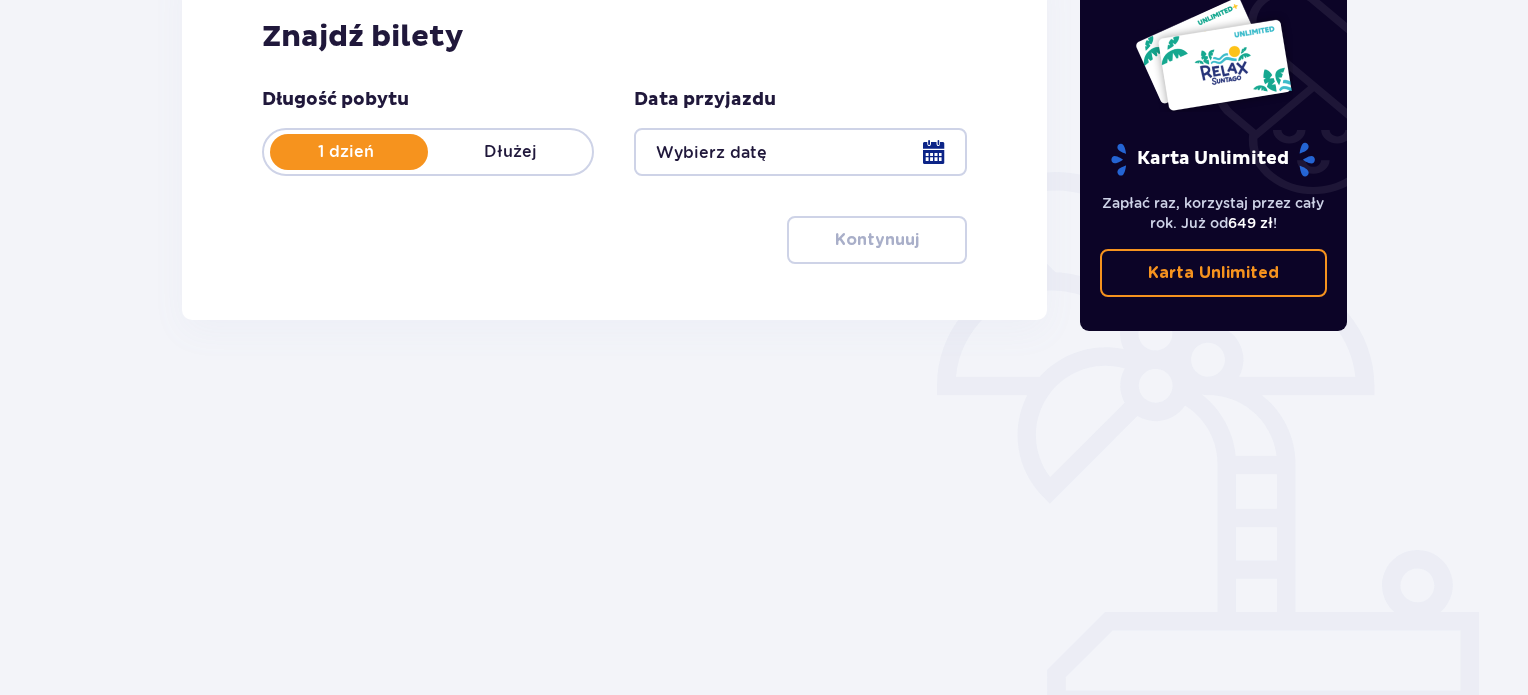 click at bounding box center (800, 152) 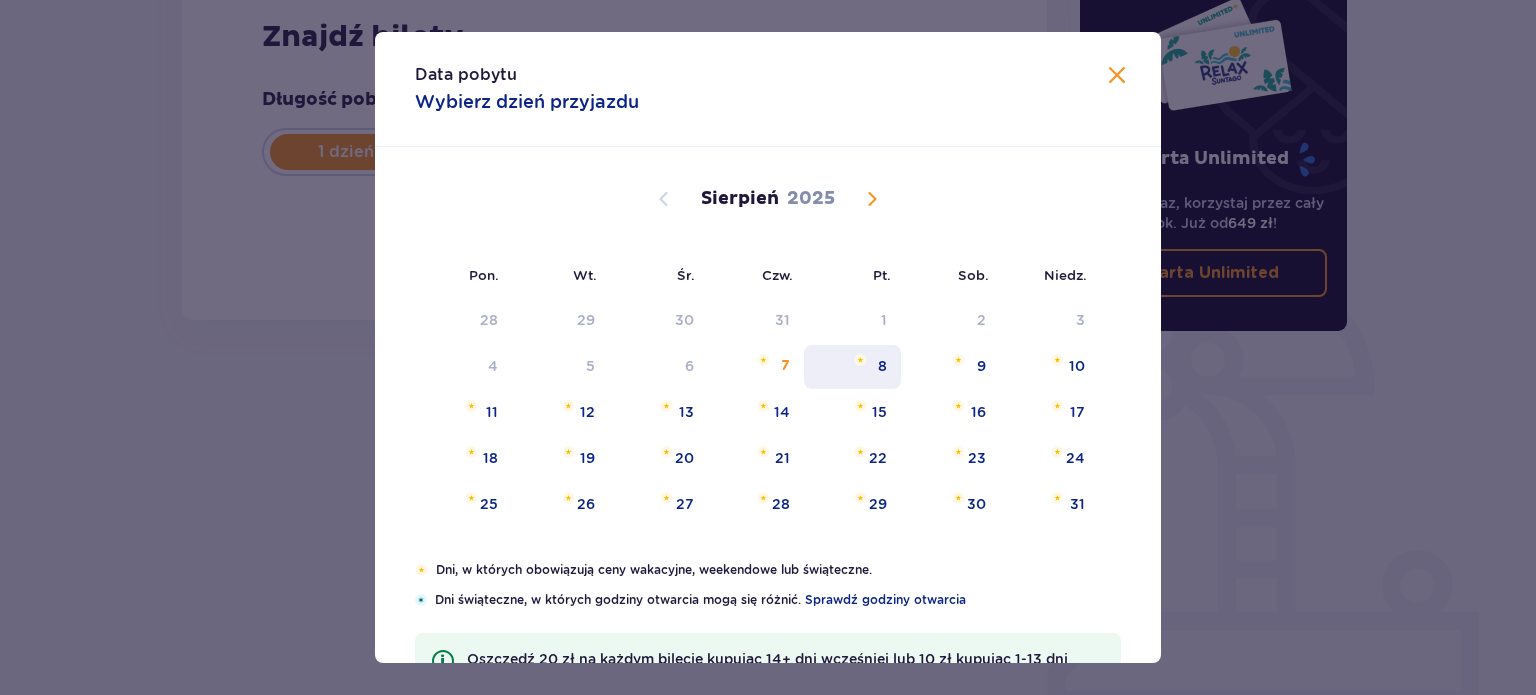 click on "8" at bounding box center [852, 367] 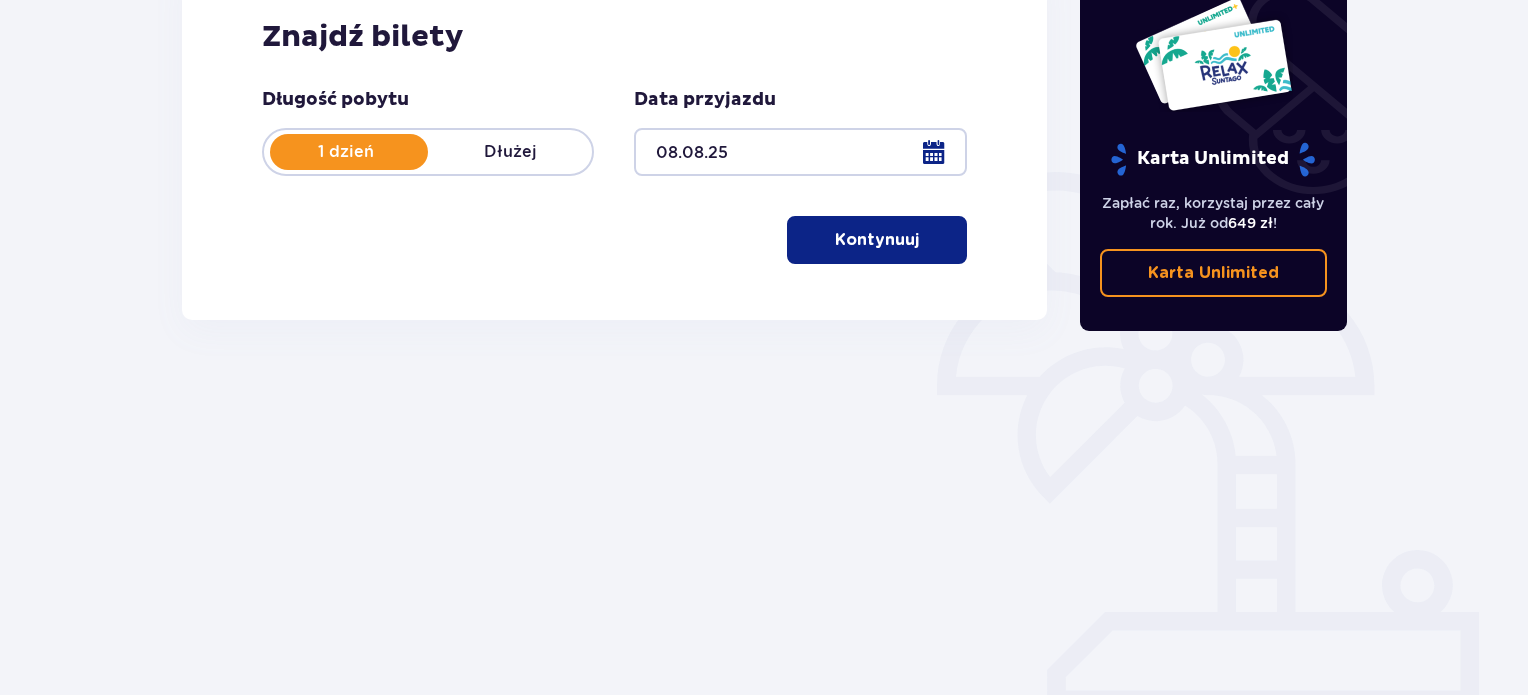 click on "Kontynuuj" at bounding box center [877, 240] 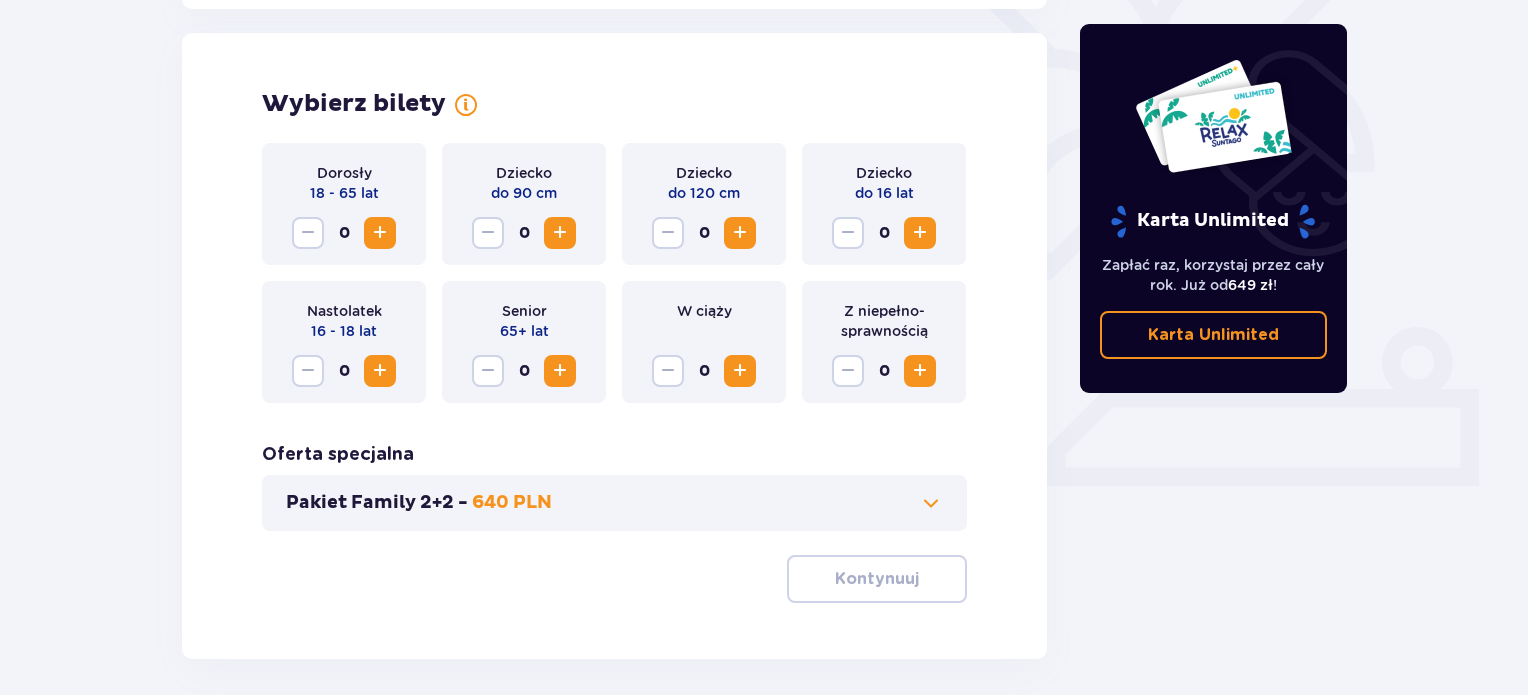 scroll, scrollTop: 556, scrollLeft: 0, axis: vertical 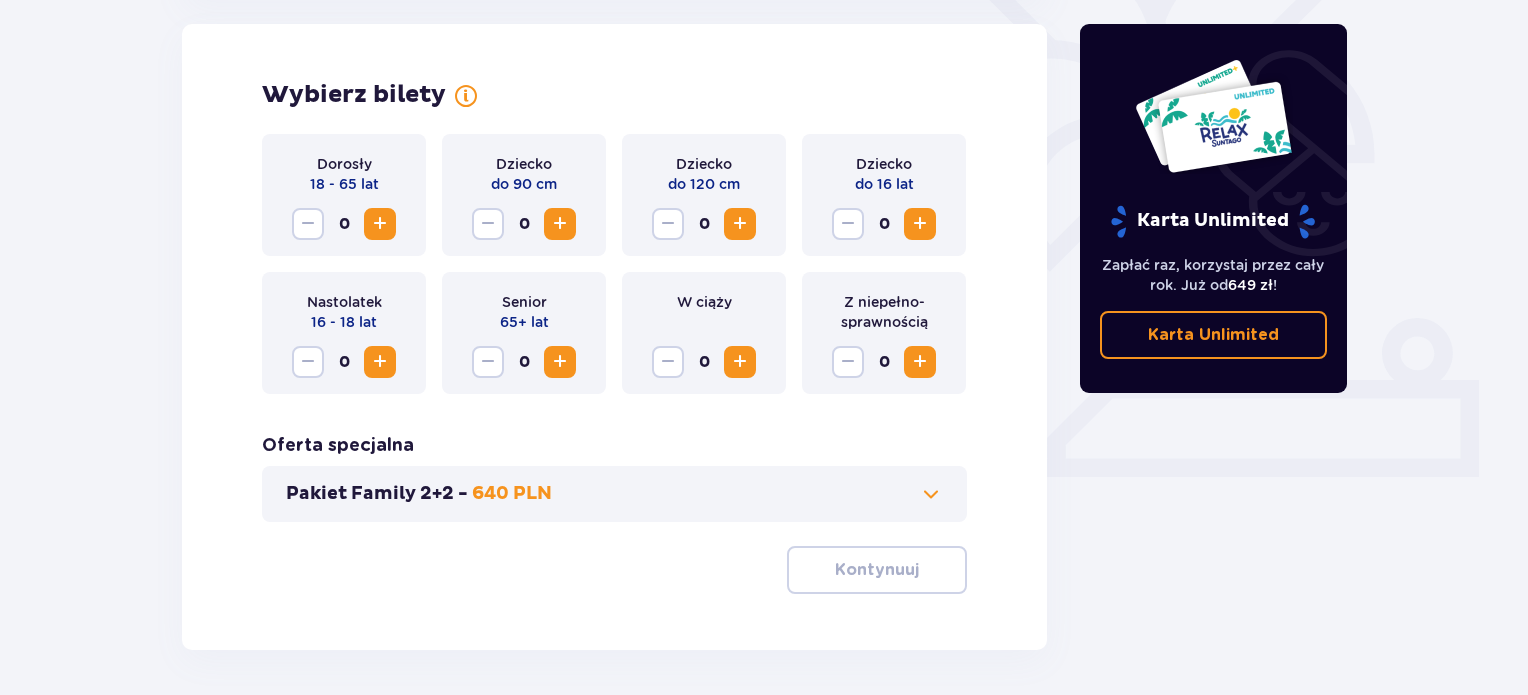 click at bounding box center (740, 224) 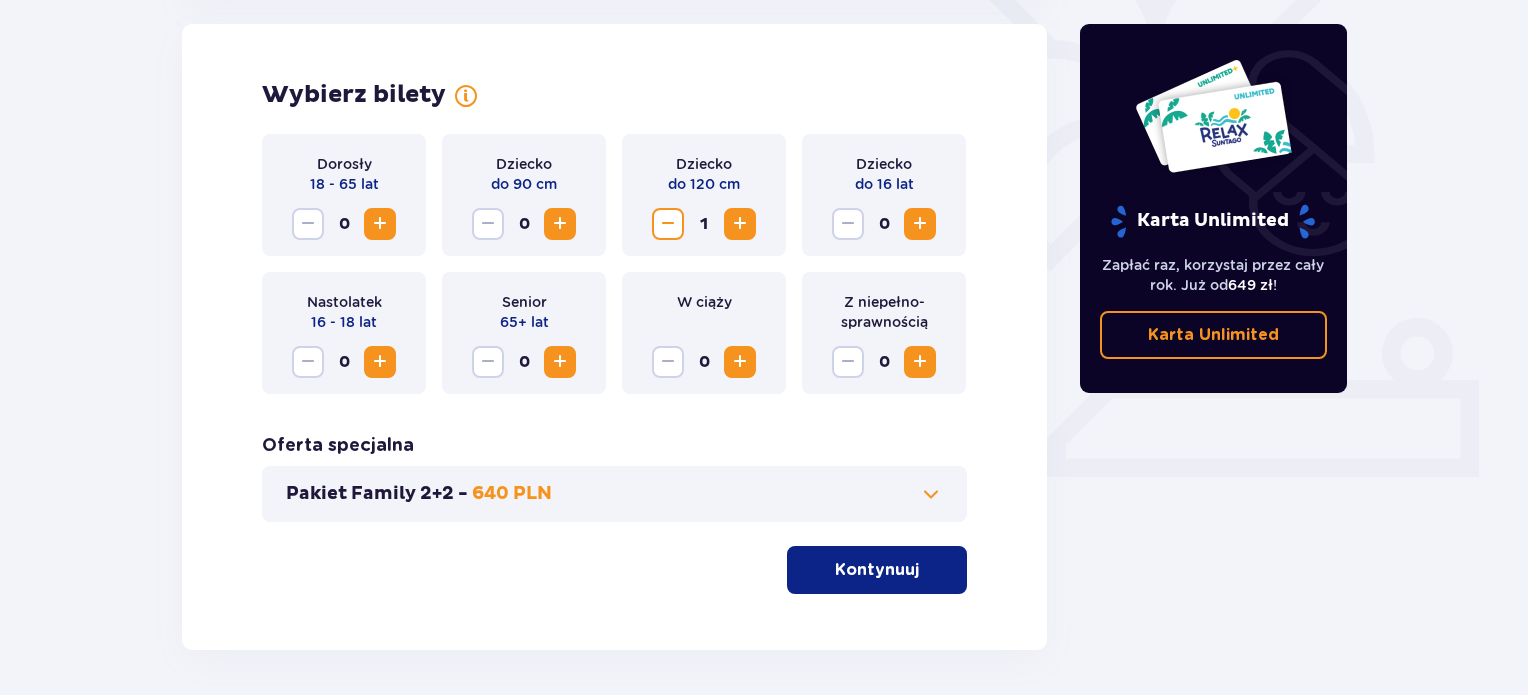 click at bounding box center [380, 224] 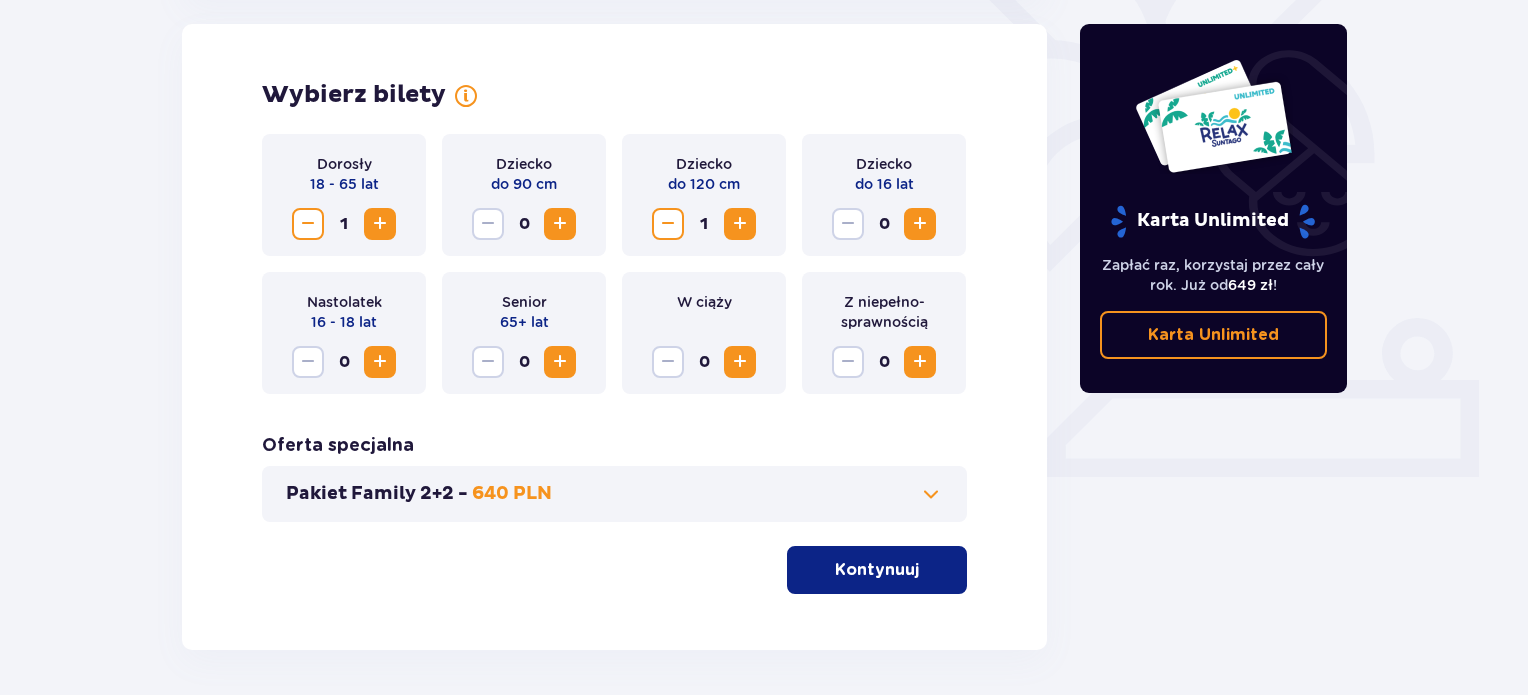 click at bounding box center (920, 224) 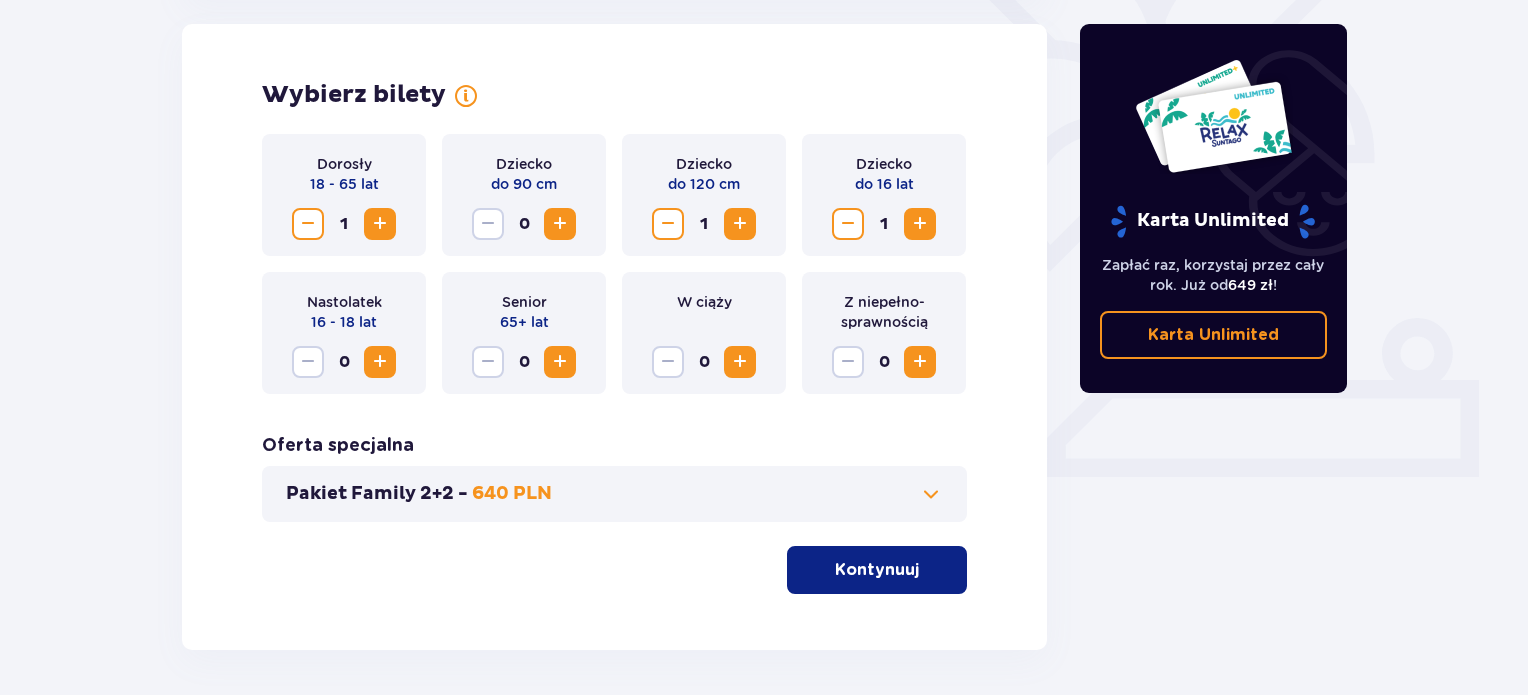 click on "Kontynuuj" at bounding box center (877, 570) 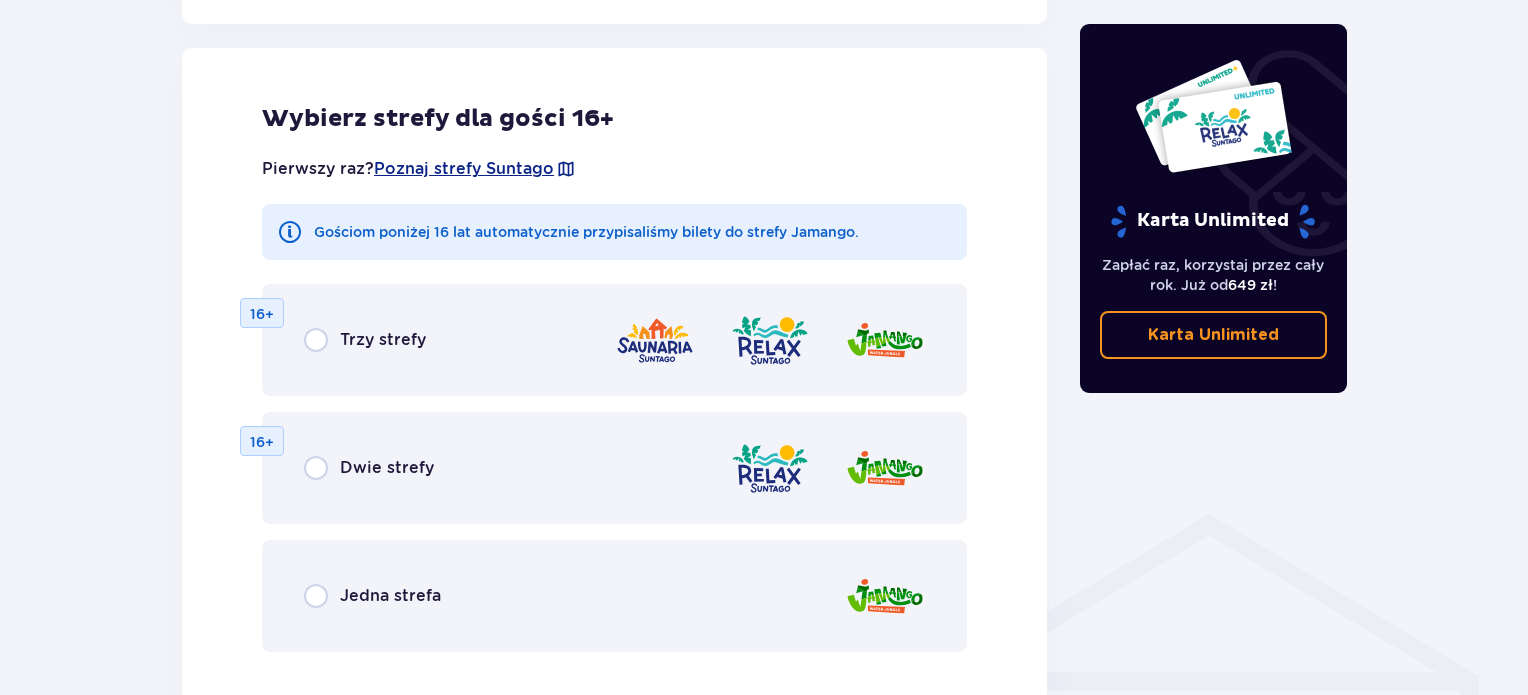 click on "Jedna strefa" at bounding box center (390, 596) 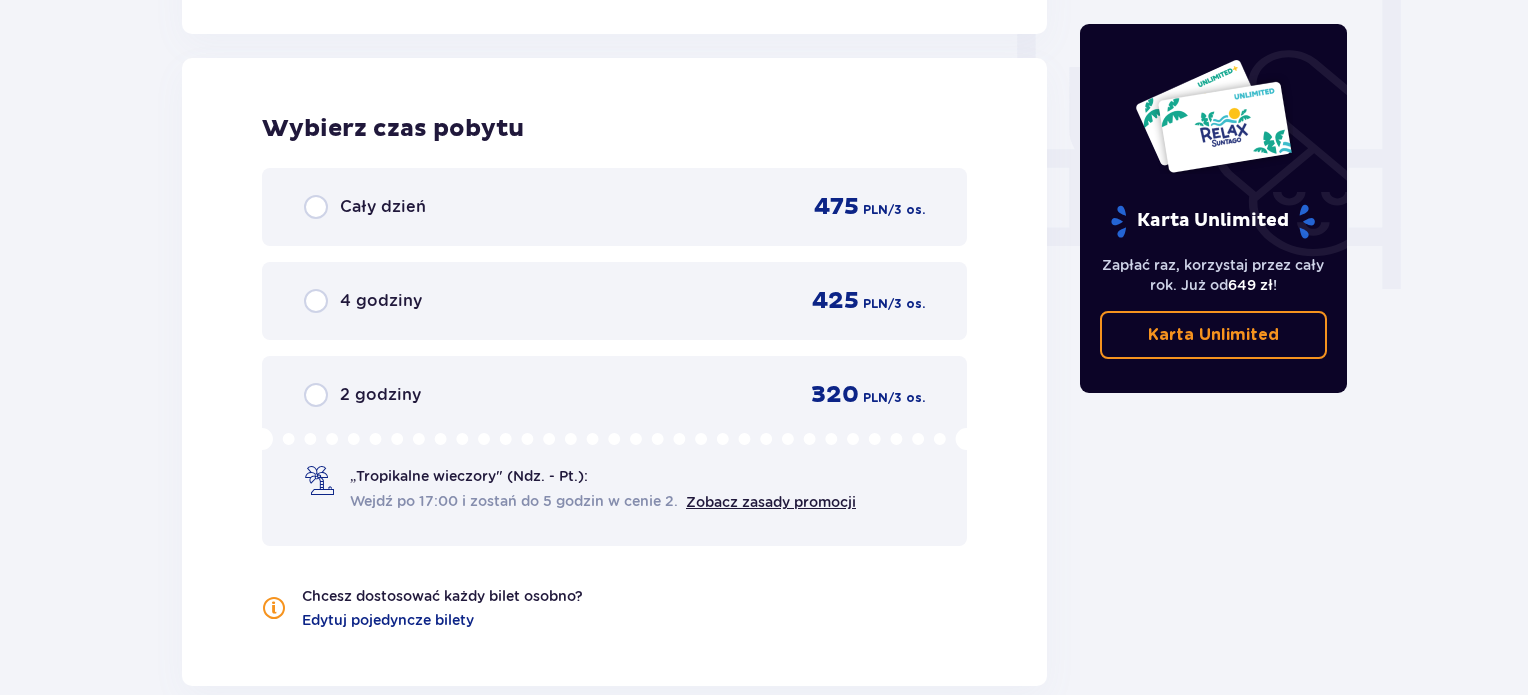 scroll, scrollTop: 1878, scrollLeft: 0, axis: vertical 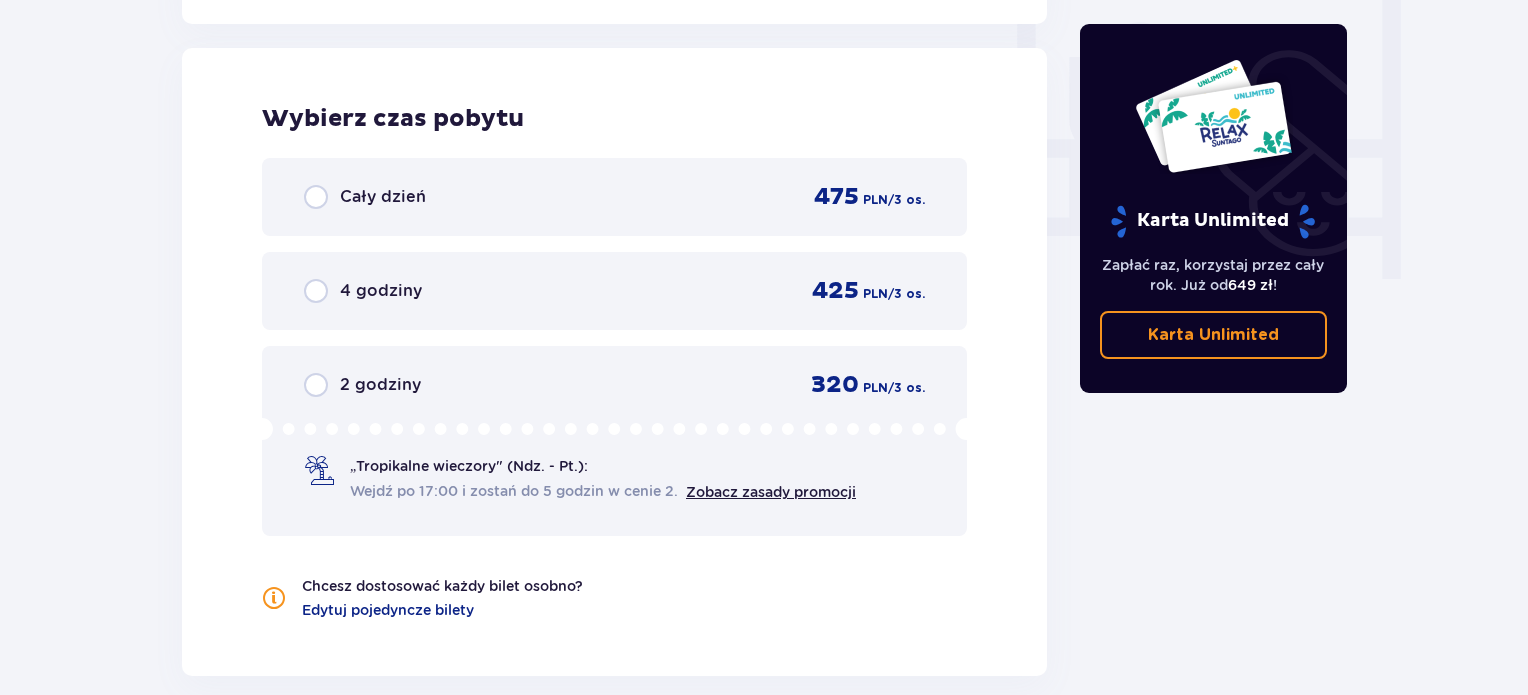 click on "Wejdź po 17:00 i zostań do 5 godzin w cenie 2." at bounding box center (514, 491) 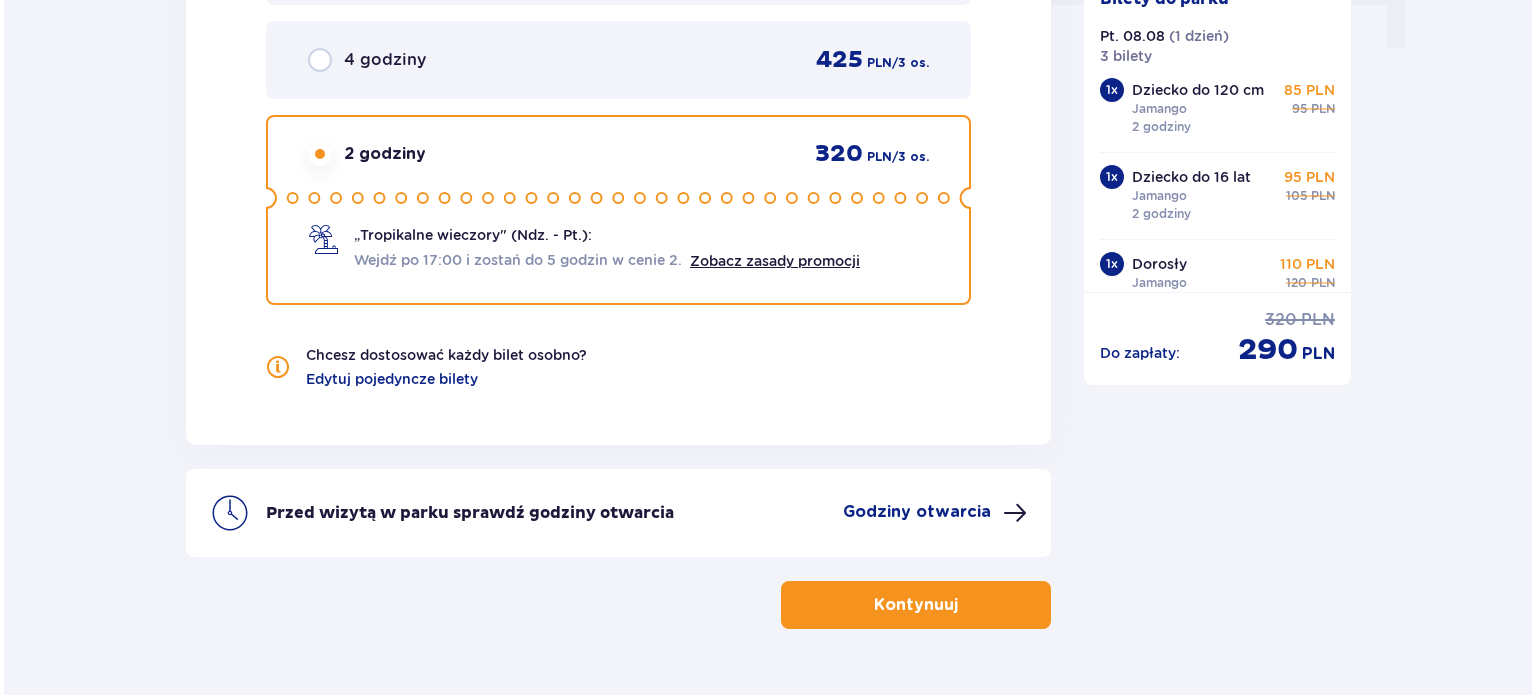 scroll, scrollTop: 2160, scrollLeft: 0, axis: vertical 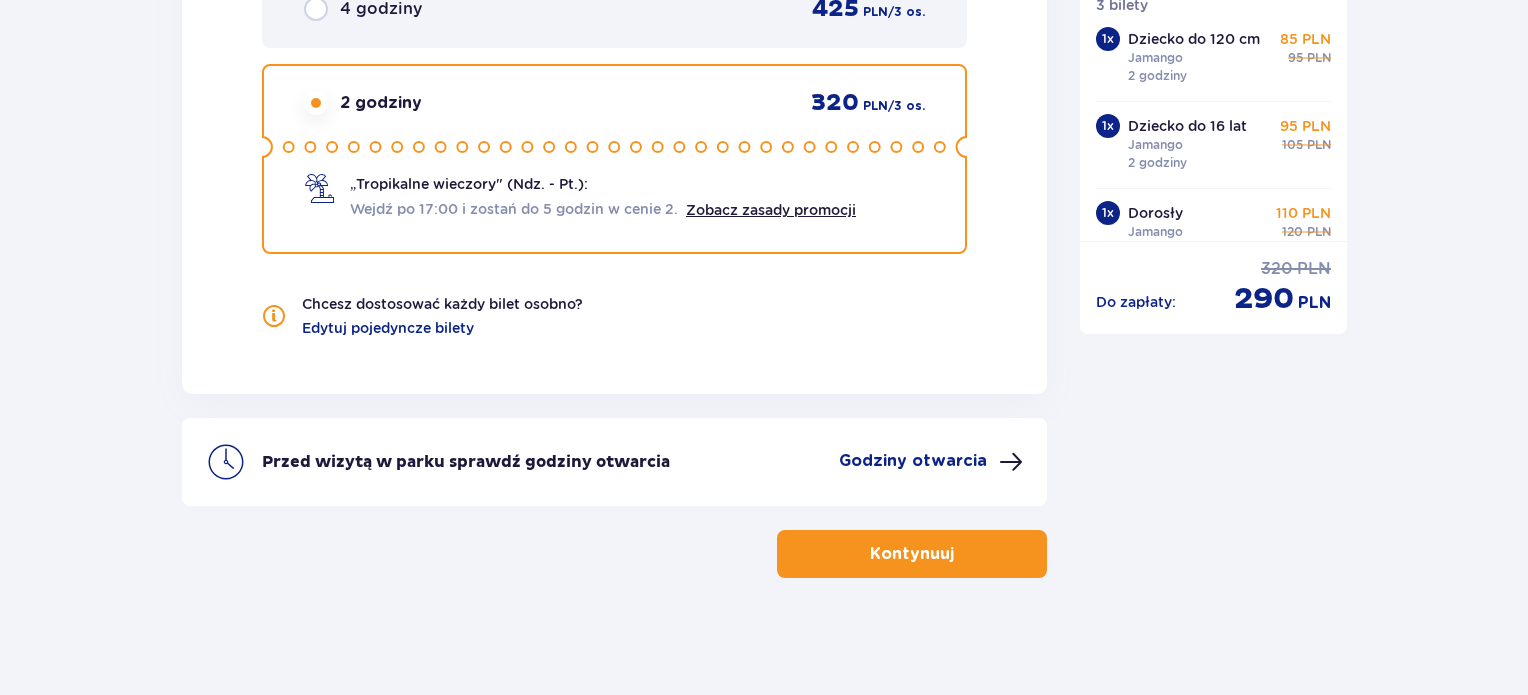 click on "Godziny otwarcia" at bounding box center [913, 461] 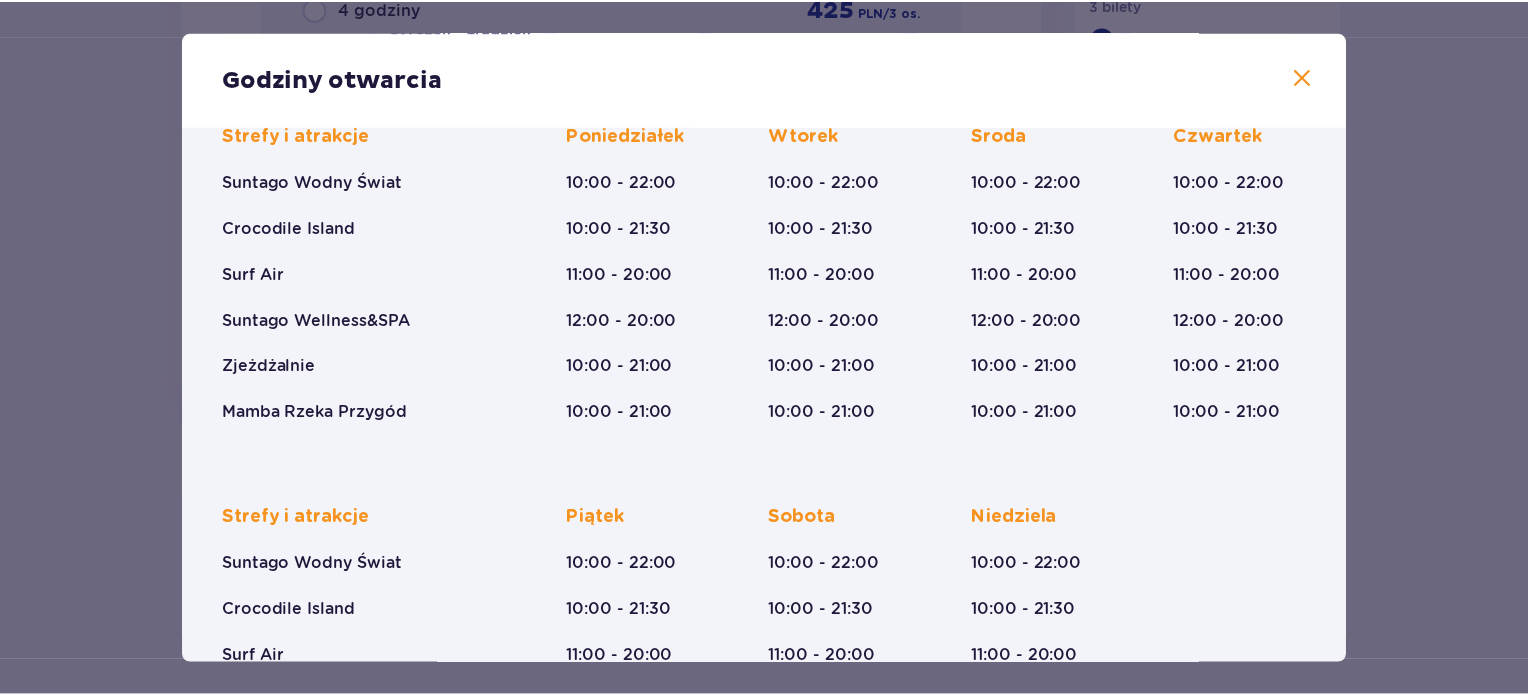 scroll, scrollTop: 43, scrollLeft: 0, axis: vertical 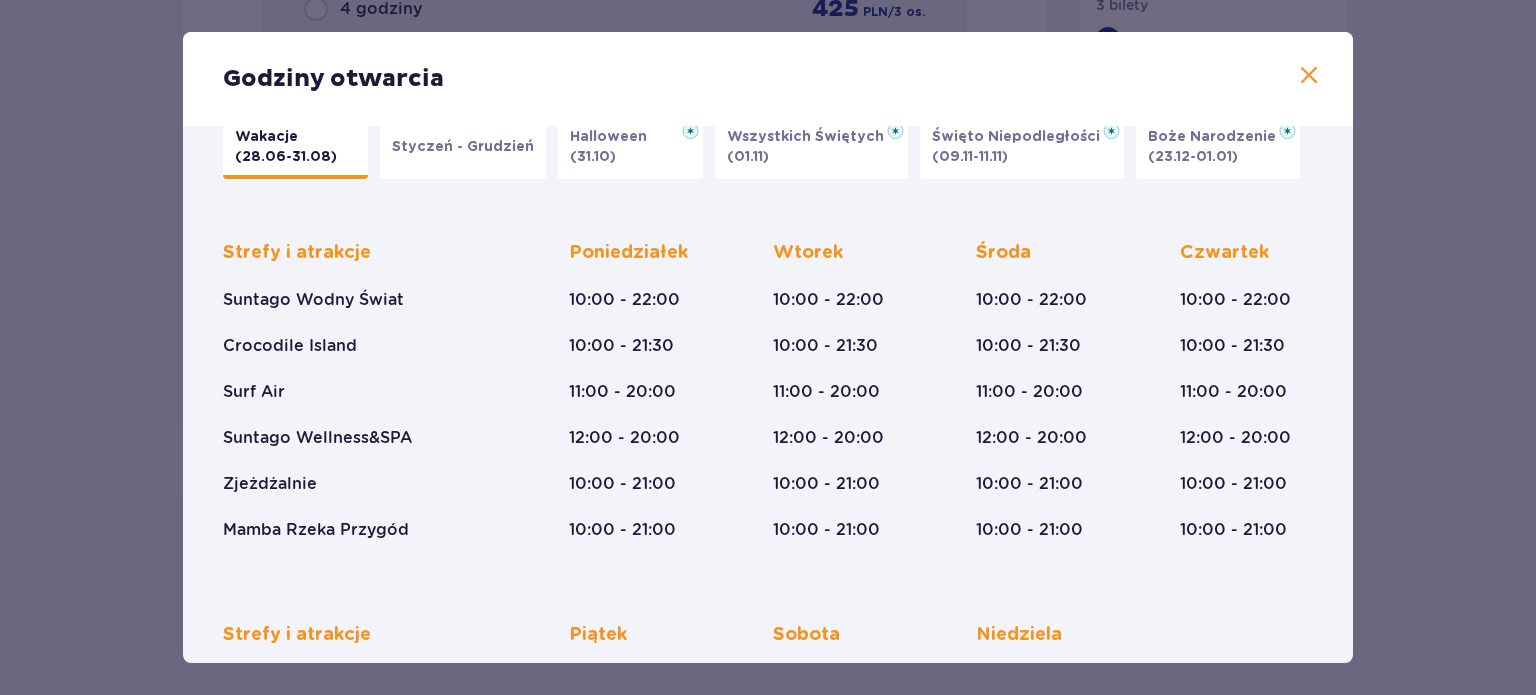 click at bounding box center (1309, 76) 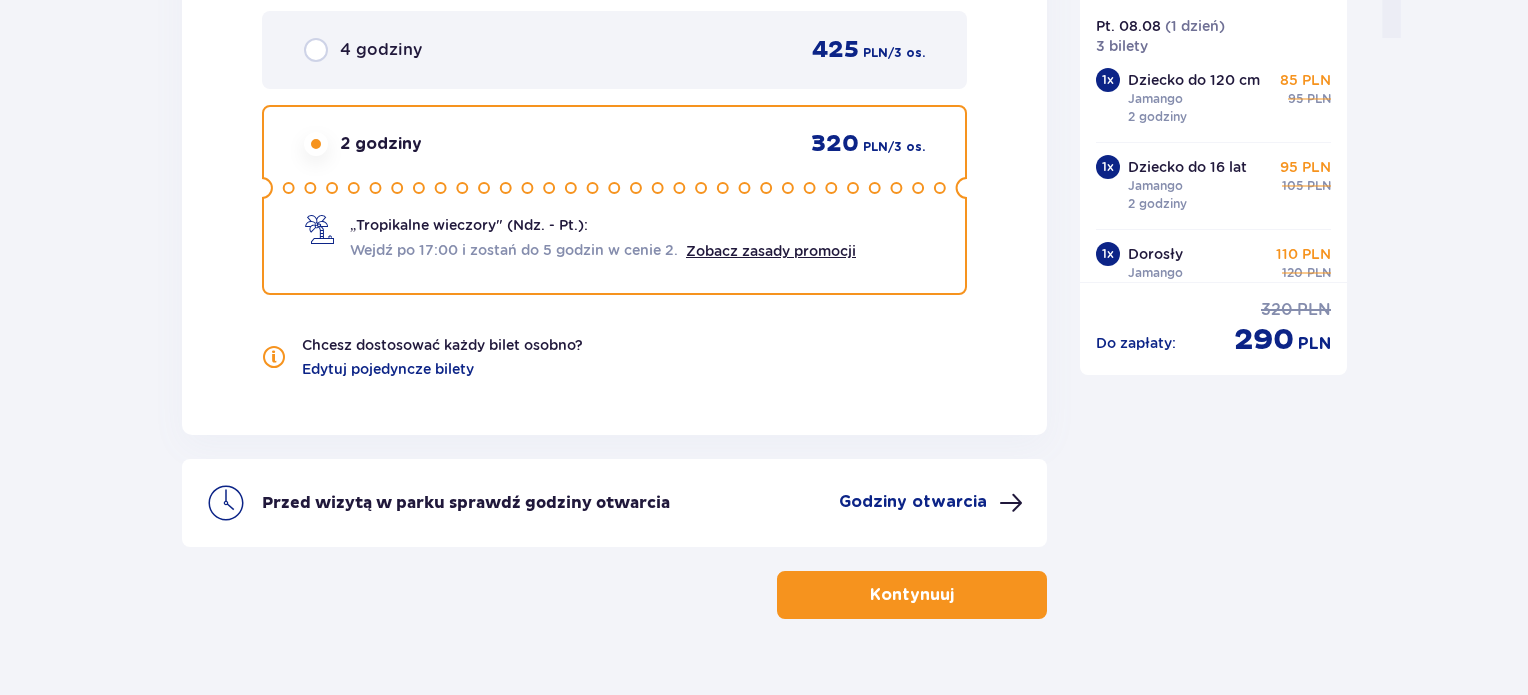 scroll, scrollTop: 2160, scrollLeft: 0, axis: vertical 